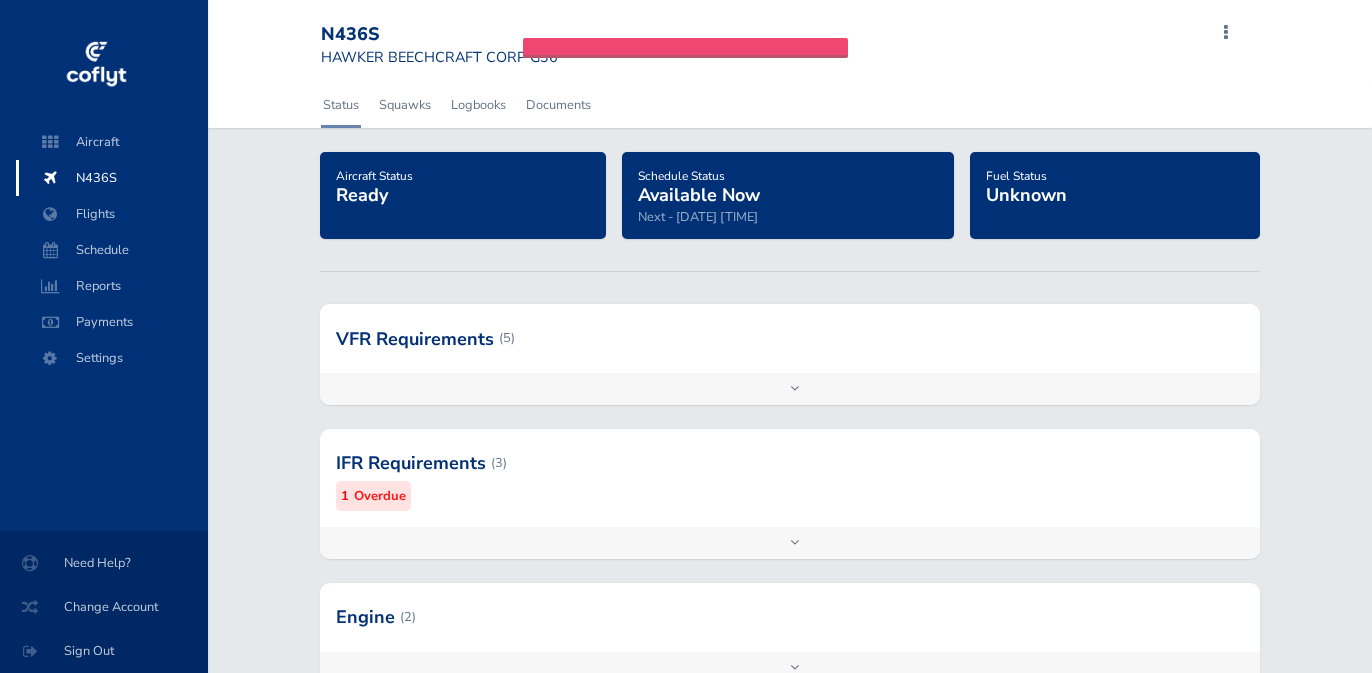 scroll, scrollTop: 0, scrollLeft: 0, axis: both 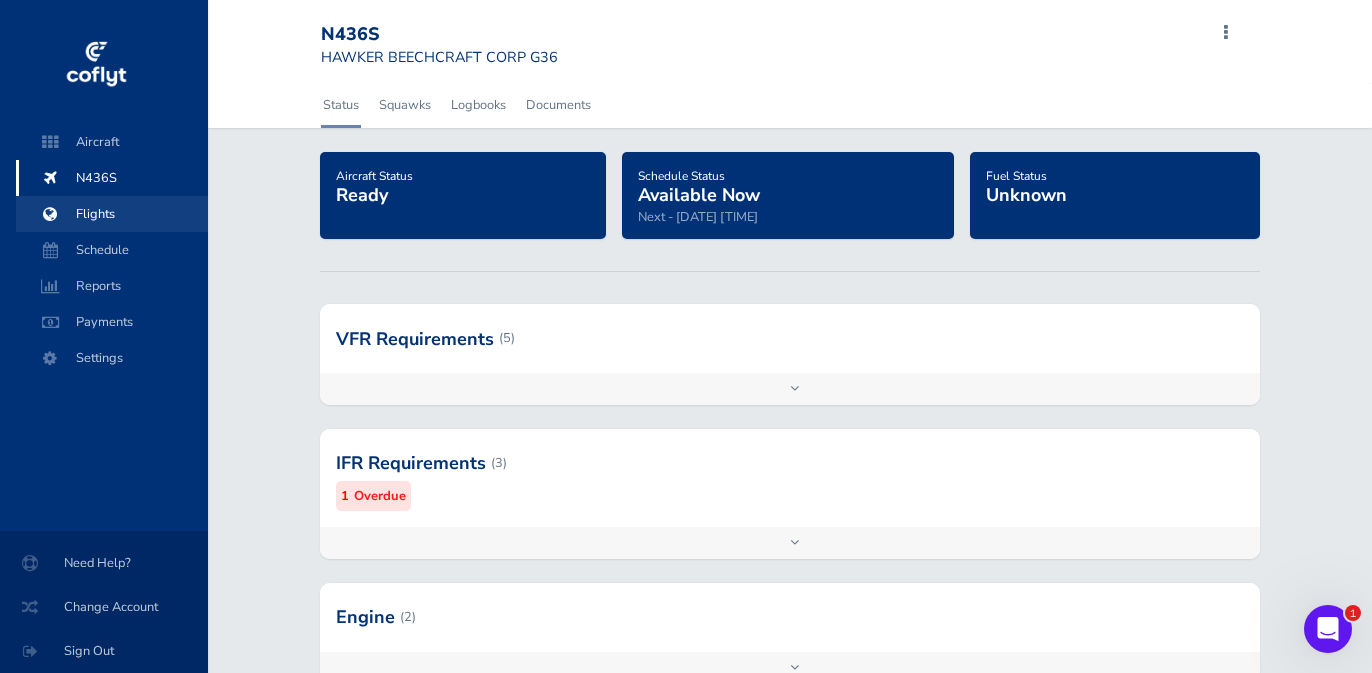 click on "Flights" at bounding box center [112, 214] 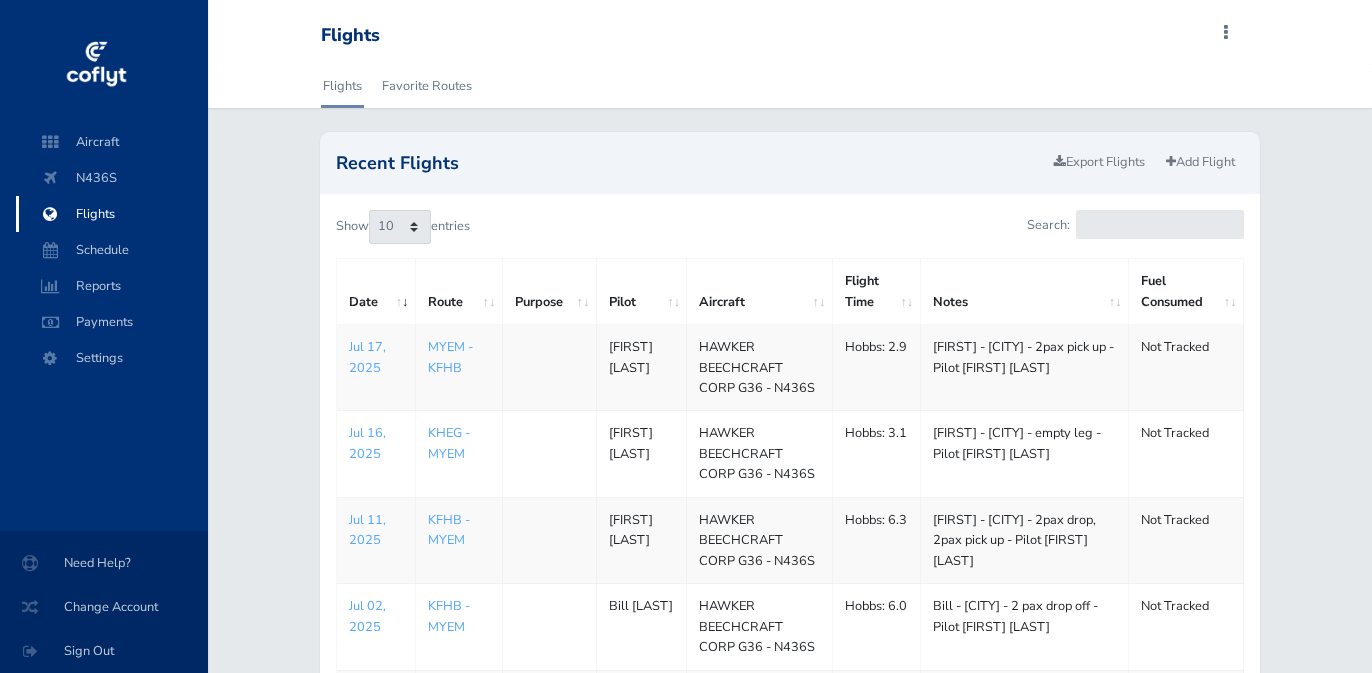 scroll, scrollTop: 0, scrollLeft: 0, axis: both 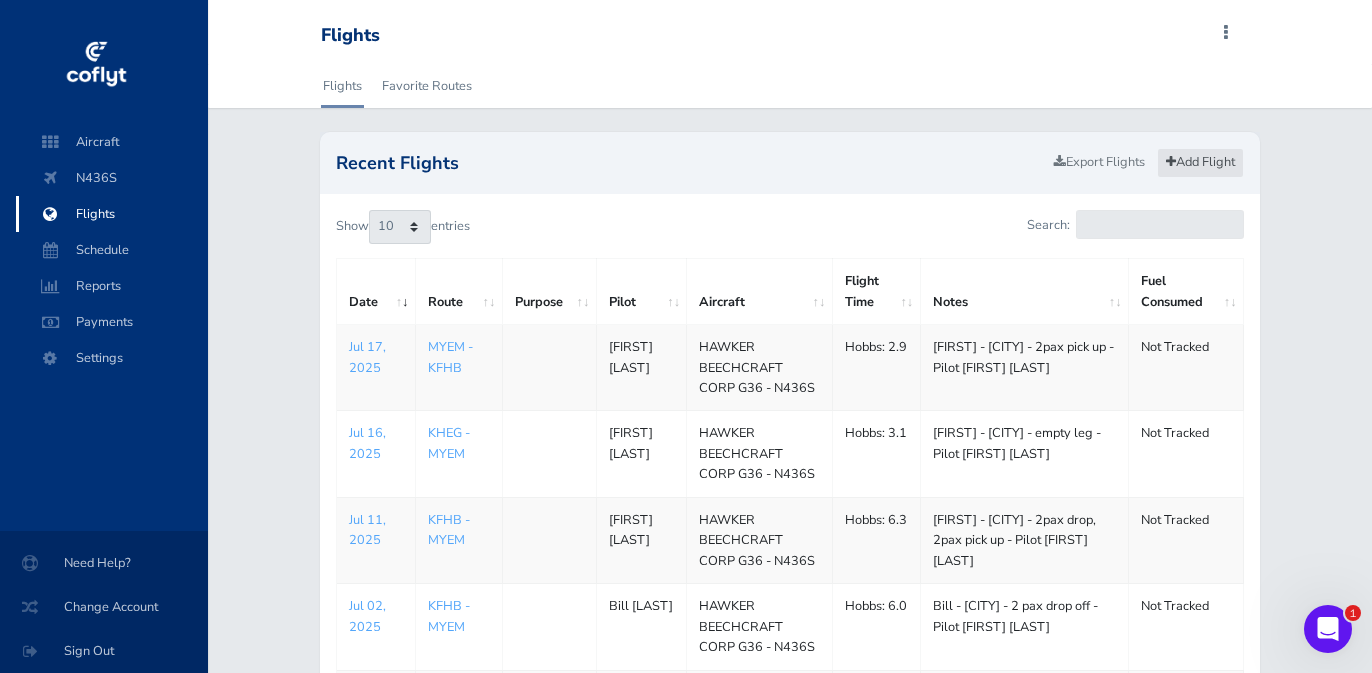 click on "Add Flight" at bounding box center [1200, 162] 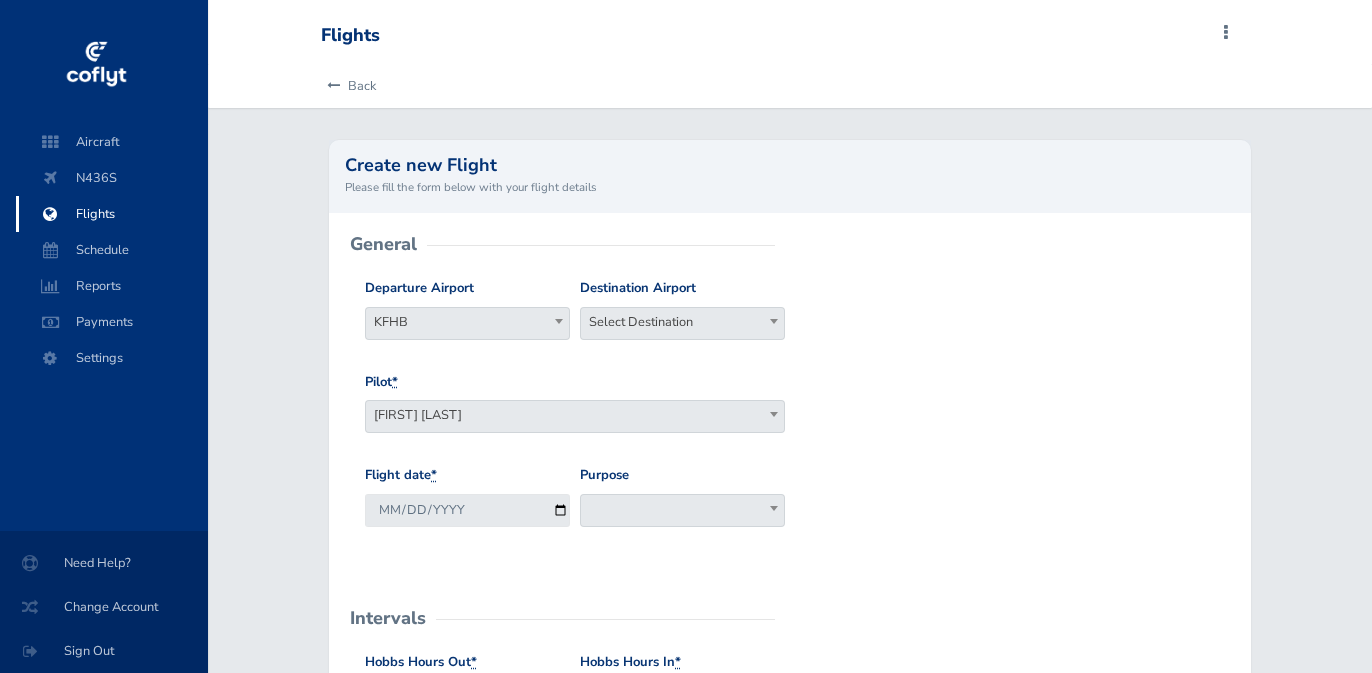scroll, scrollTop: 0, scrollLeft: 0, axis: both 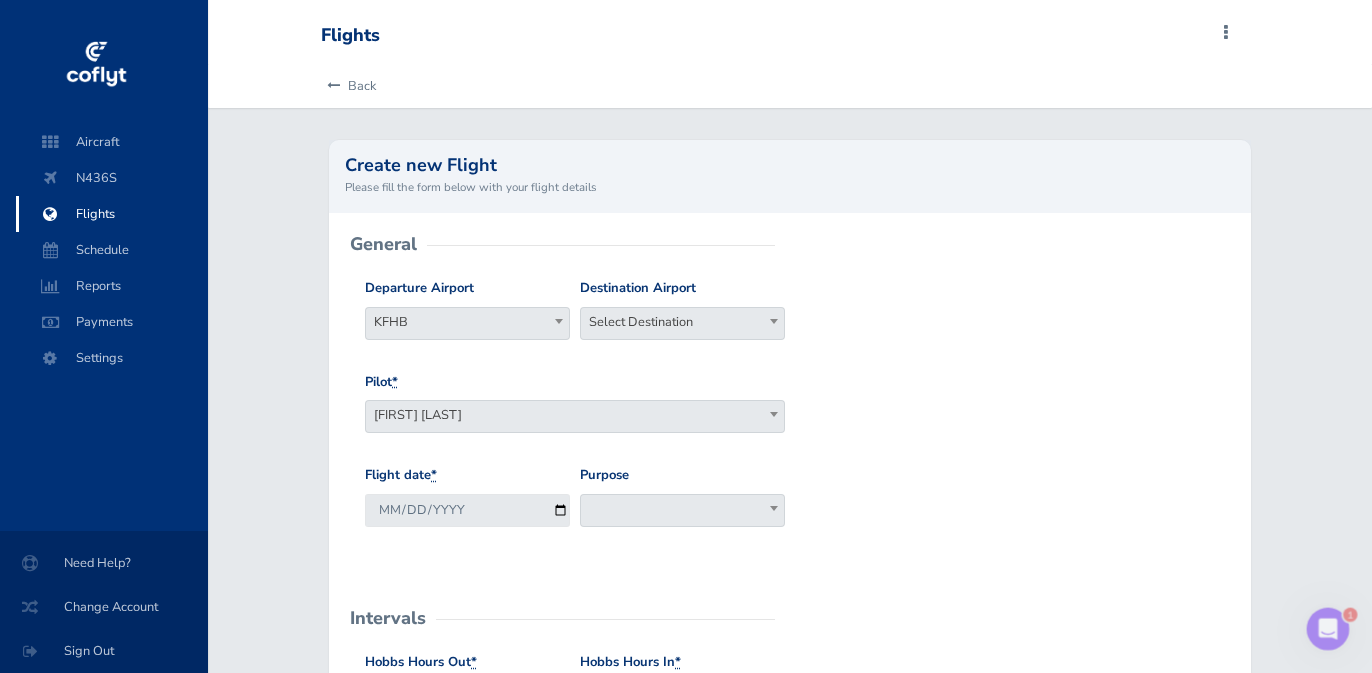 click on "Select Destination" at bounding box center (682, 322) 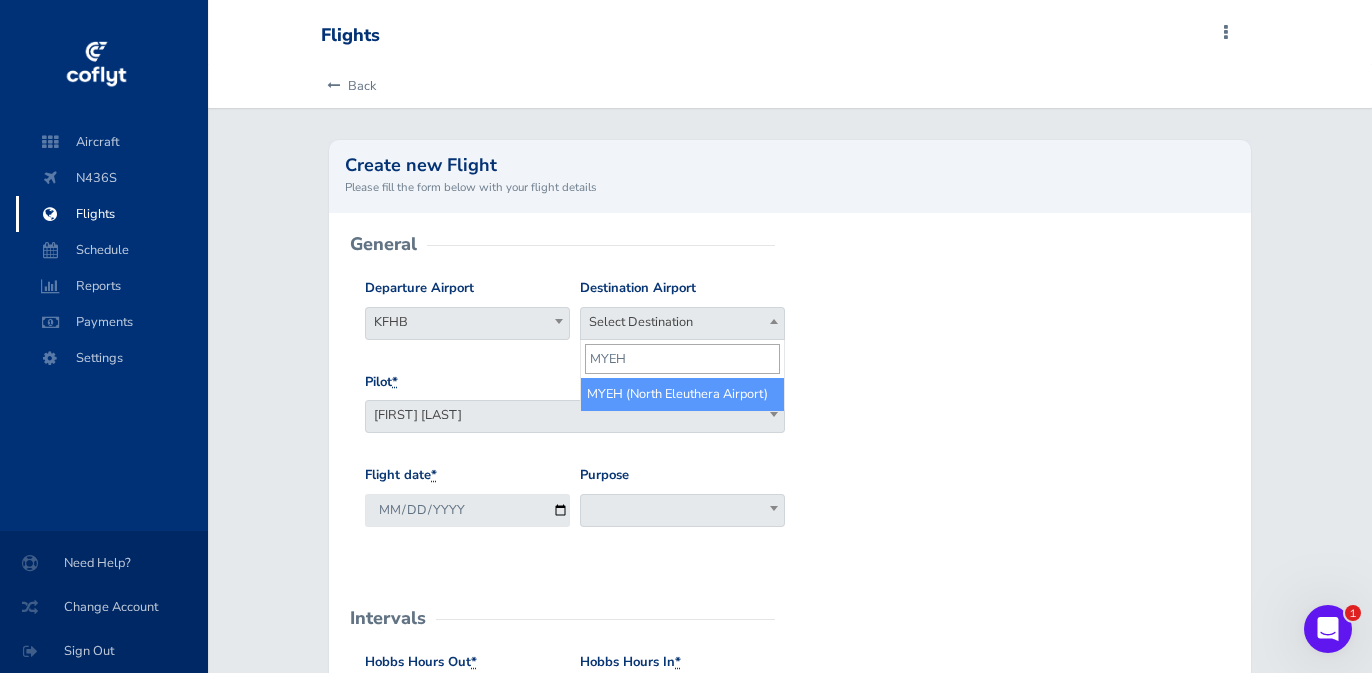 type on "MYEH" 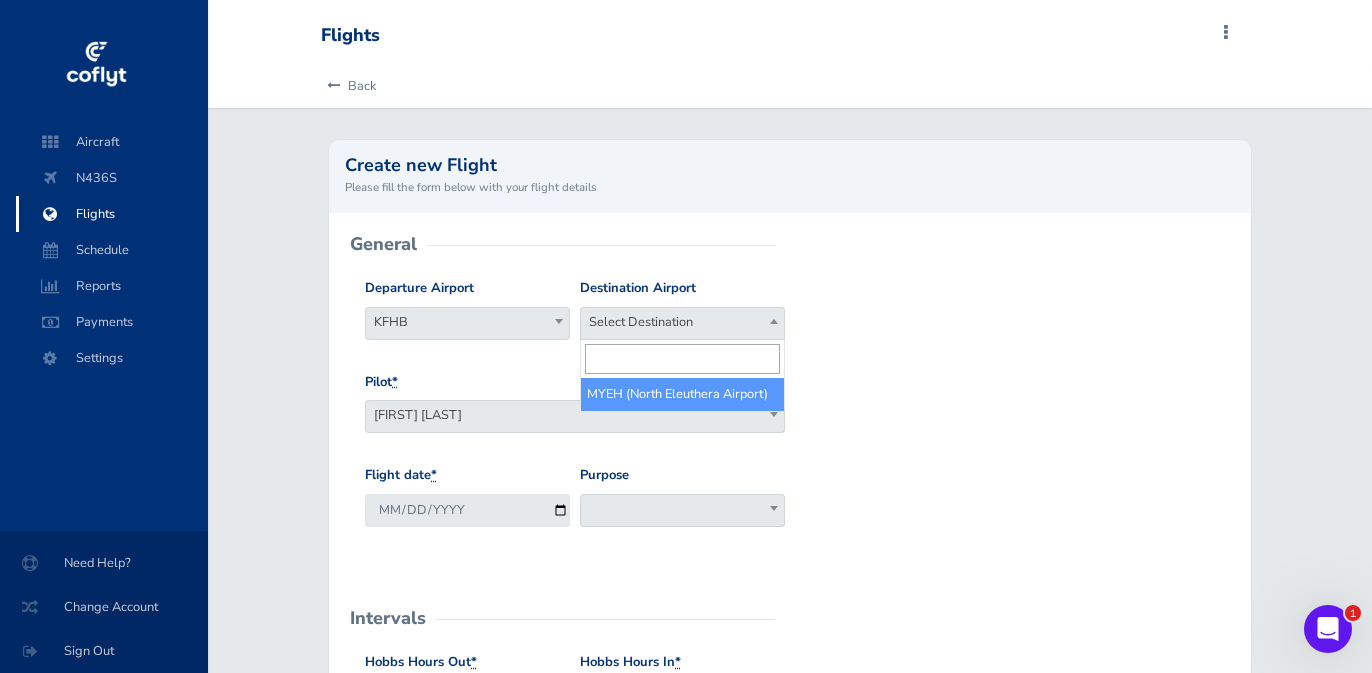 select on "MYEH" 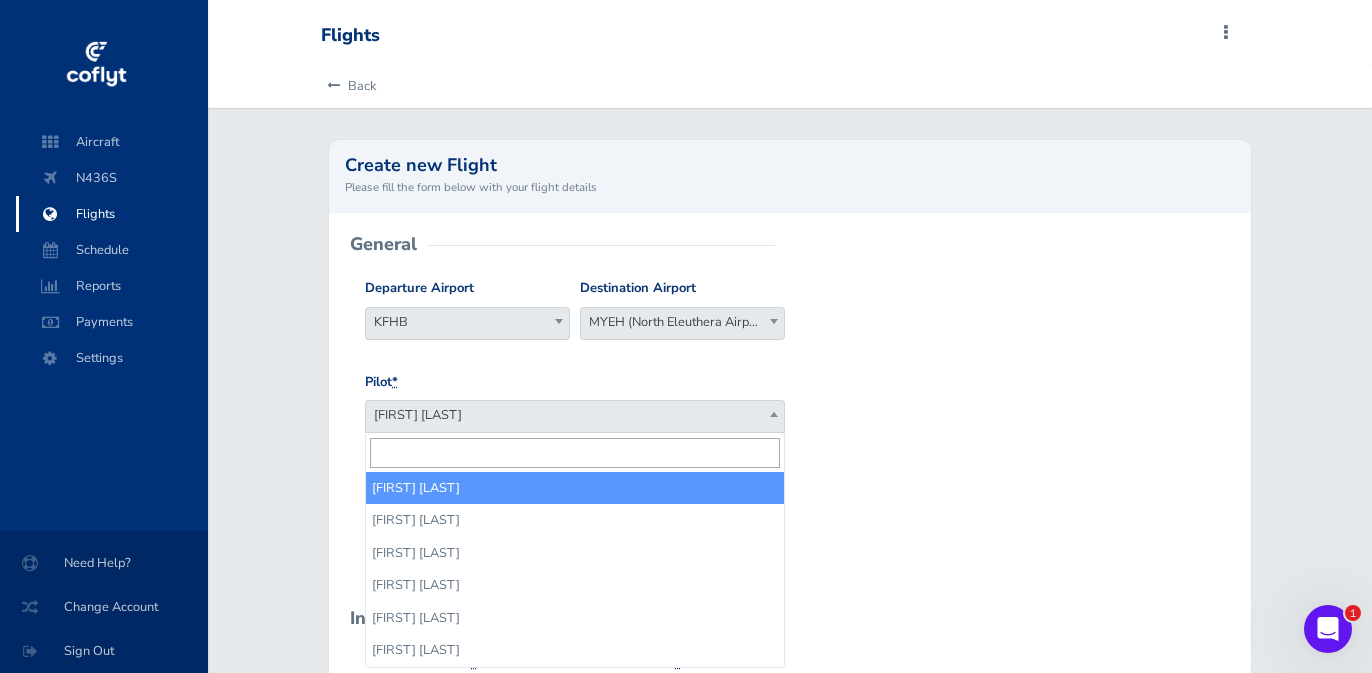 click on "[FIRST] [LAST]" at bounding box center [575, 416] 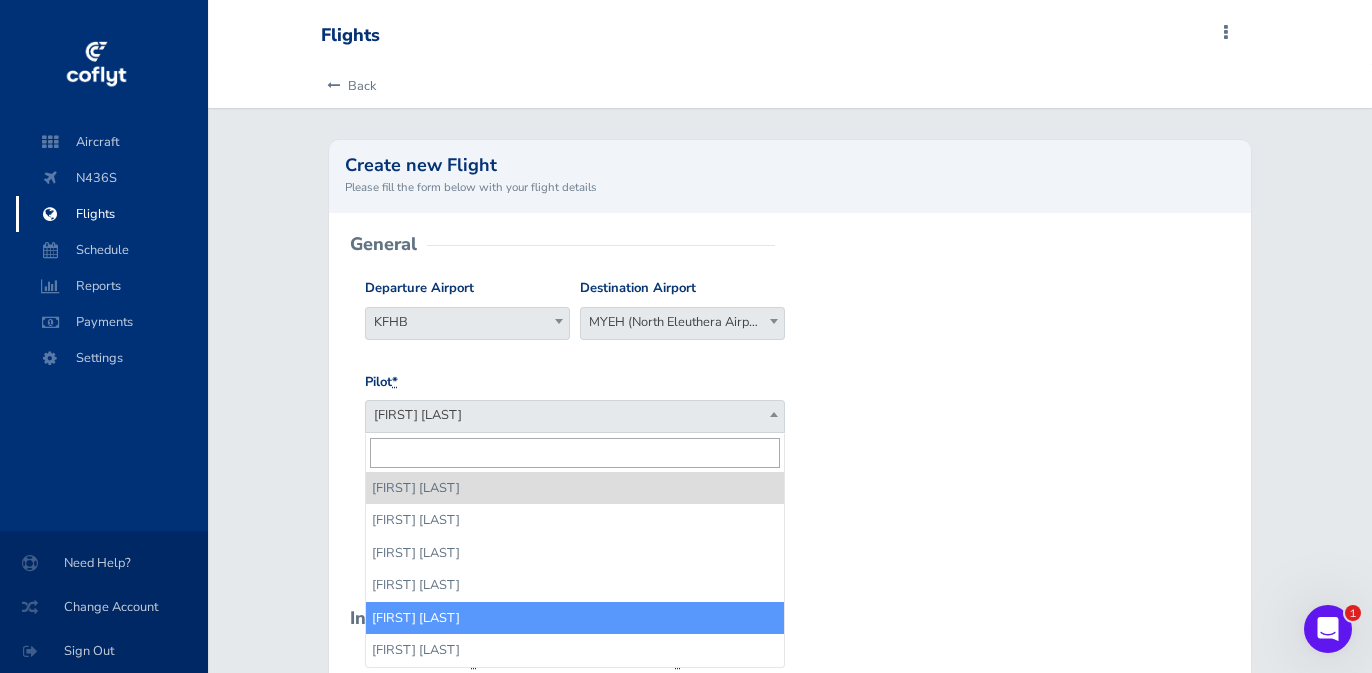 select on "13971" 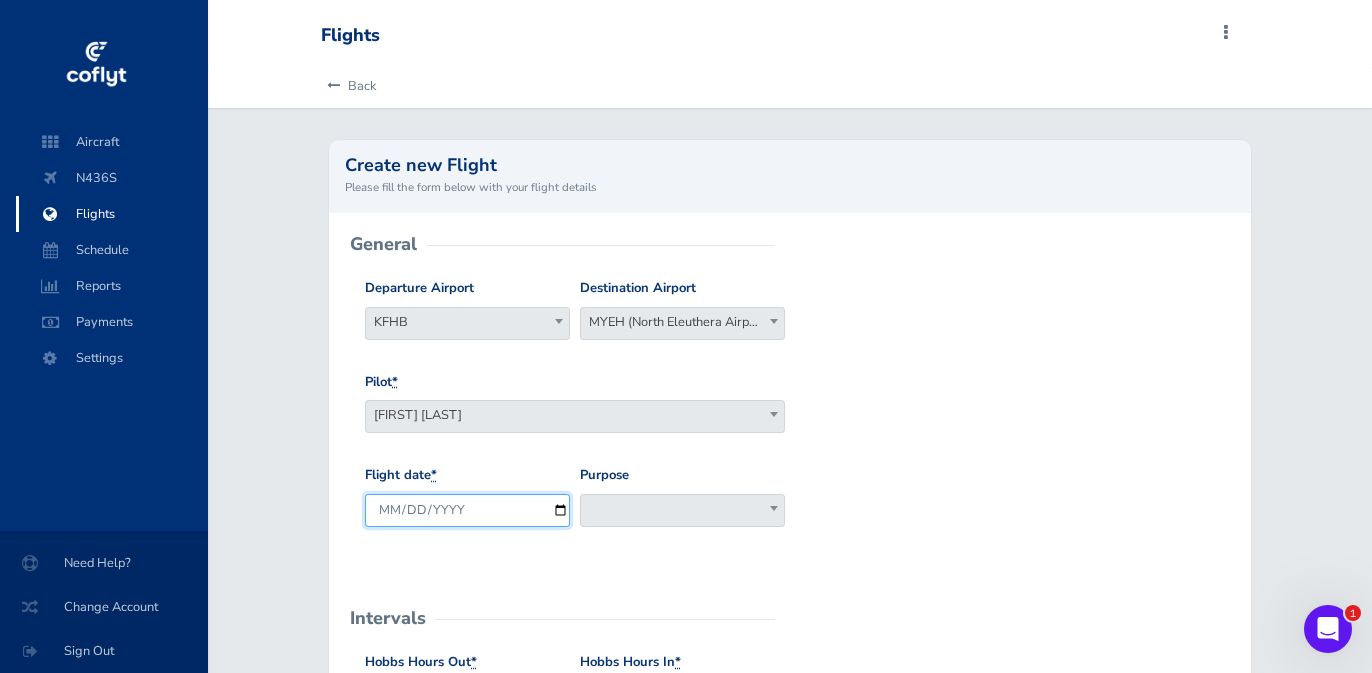 click on "2025-08-04" at bounding box center (467, 510) 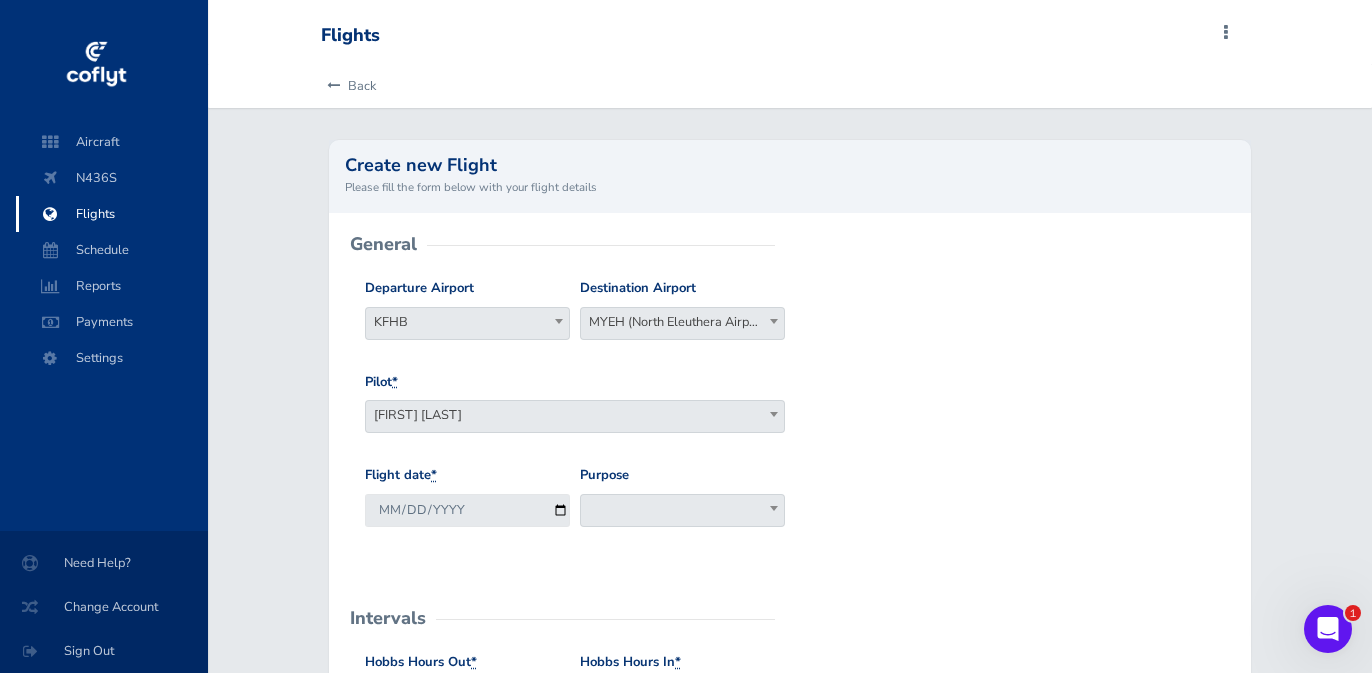 click on "Flight date  * 2025-07-30
Purpose
Work
Personal
Maintenance
Checkout
Landings
Navigation
Competition
Admin
Other" at bounding box center [790, 512] 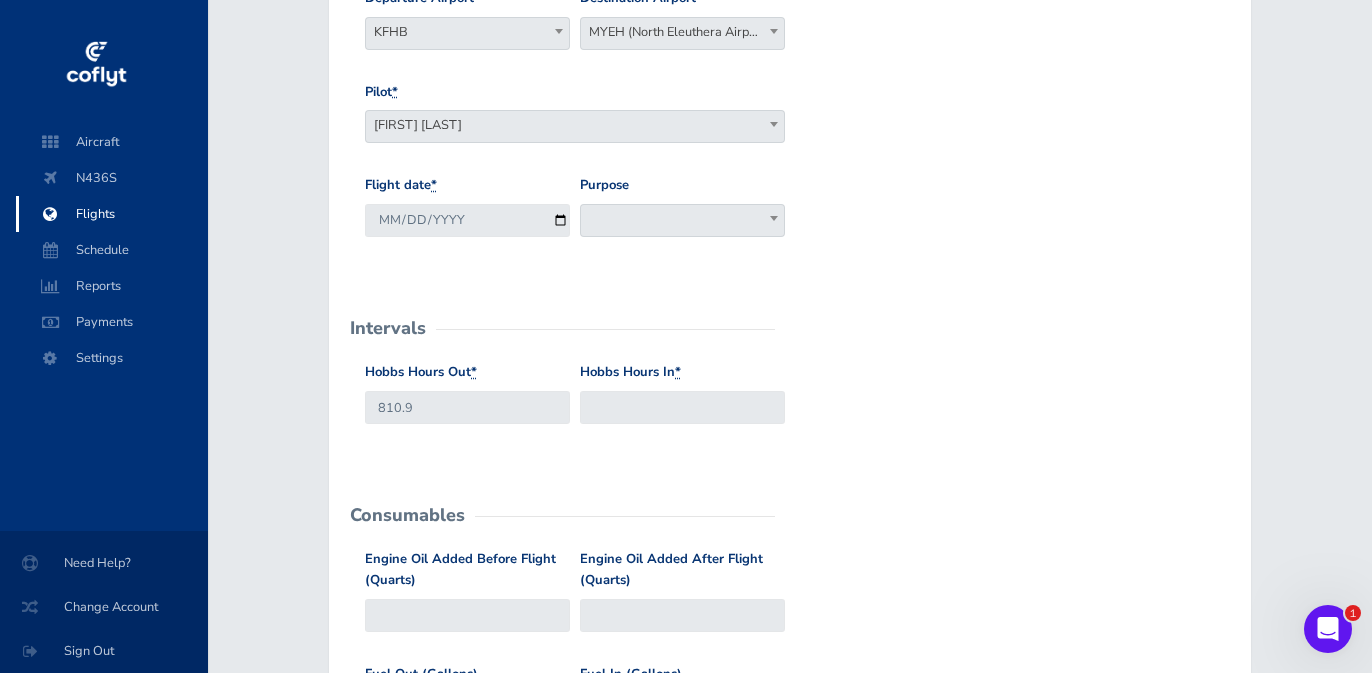 scroll, scrollTop: 333, scrollLeft: 0, axis: vertical 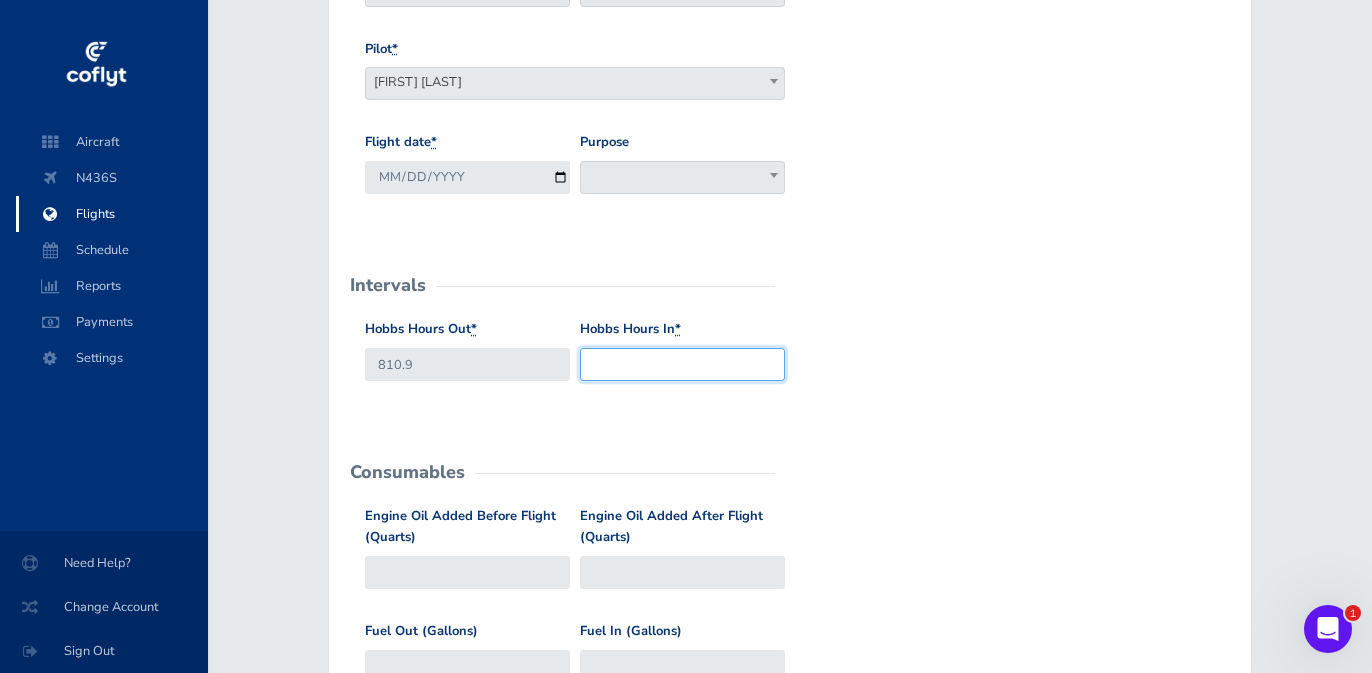 click on "Hobbs Hours In  *" at bounding box center [682, 364] 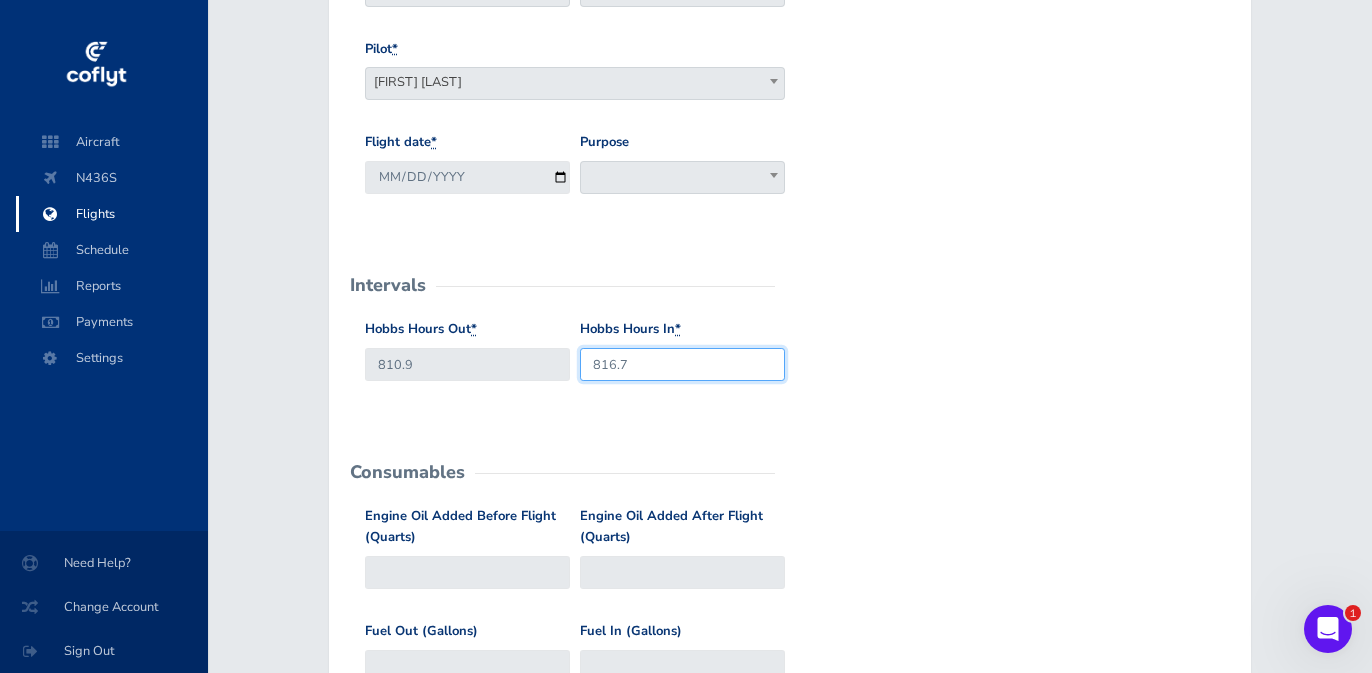 type on "816.7" 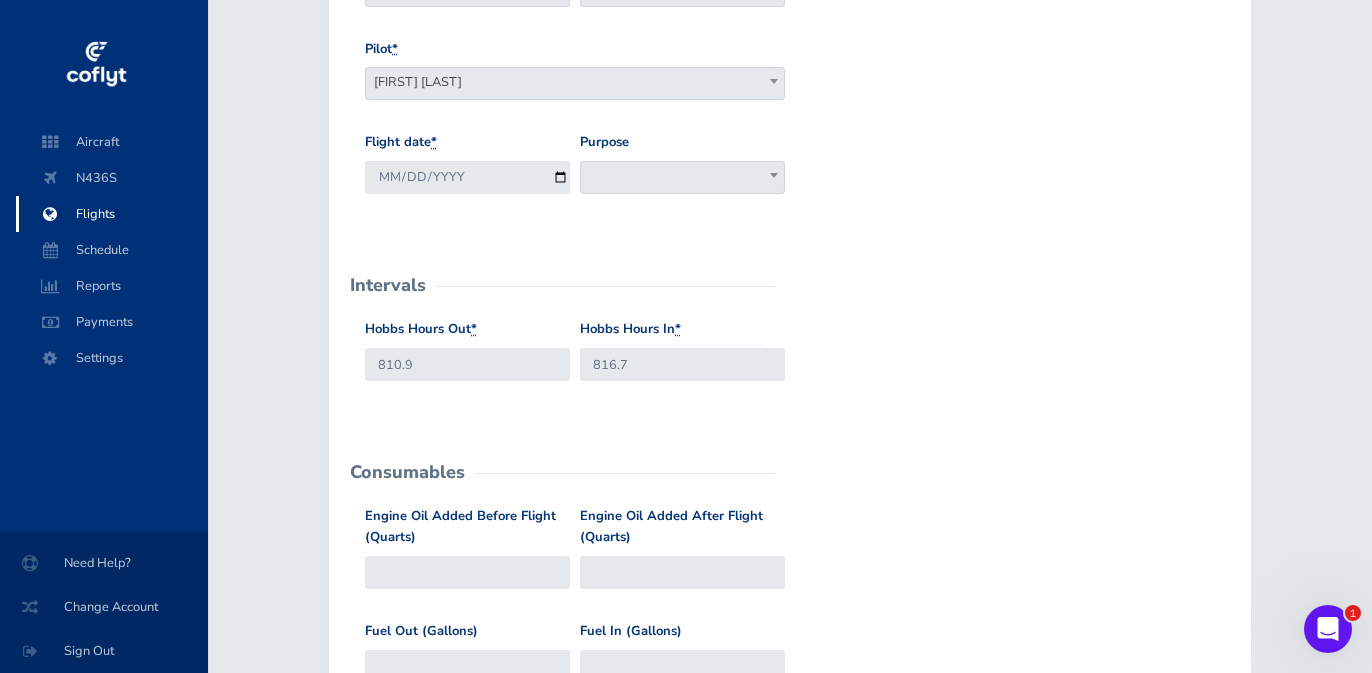 click on "General
Departure Airport Select Departure
KFHB KFHB
Destination Airport Select Destination
MYEH (North Eleuthera Airport) MYEH (North Eleuthera Airport)
Pilot  * Ryan Sanderson
Robert Kamm
Carson Paetzold
William Agricola
Bill Agricola
Christophe Agricola Bill Agricola
Flight date  * 2025-07-30
Purpose
Work
Personal
Maintenance
Checkout
Landings
Navigation
Competition
Admin
Other
Intervals
Hobbs Hours Out  * 810.9
Hobbs Hours In  * 816.7
Consumables" at bounding box center (790, 612) 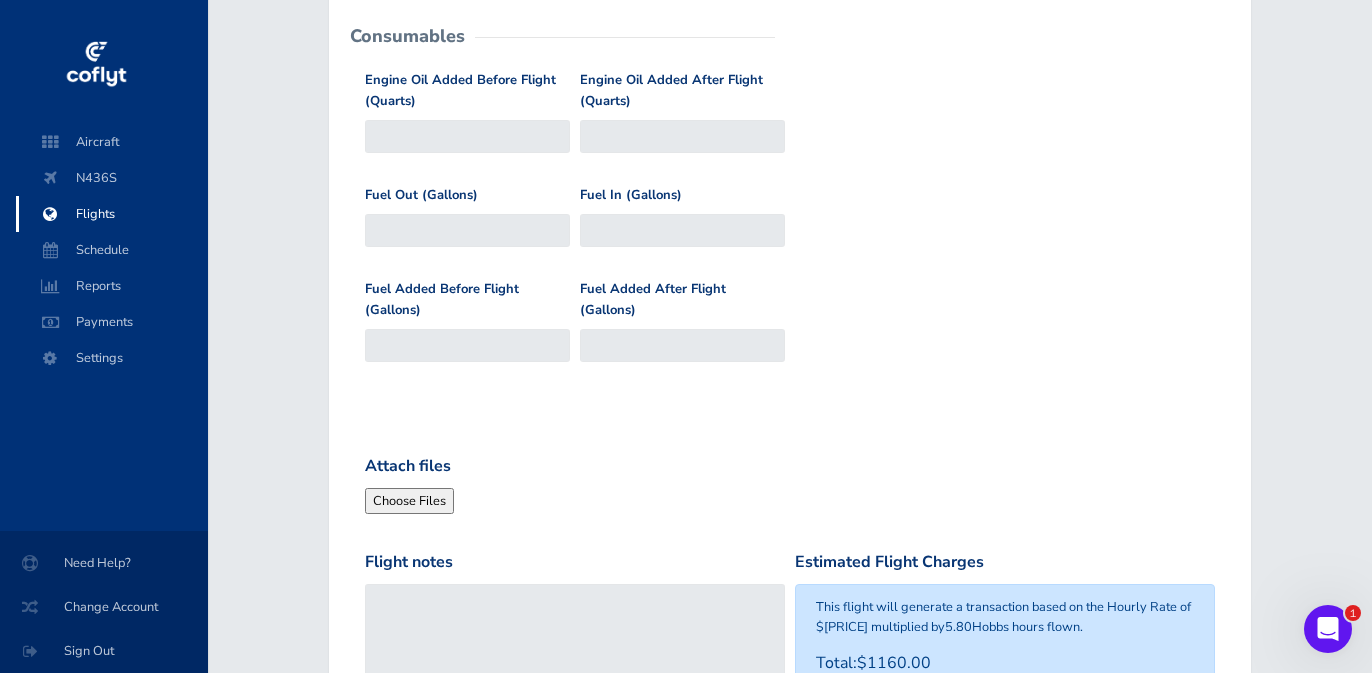 scroll, scrollTop: 791, scrollLeft: 0, axis: vertical 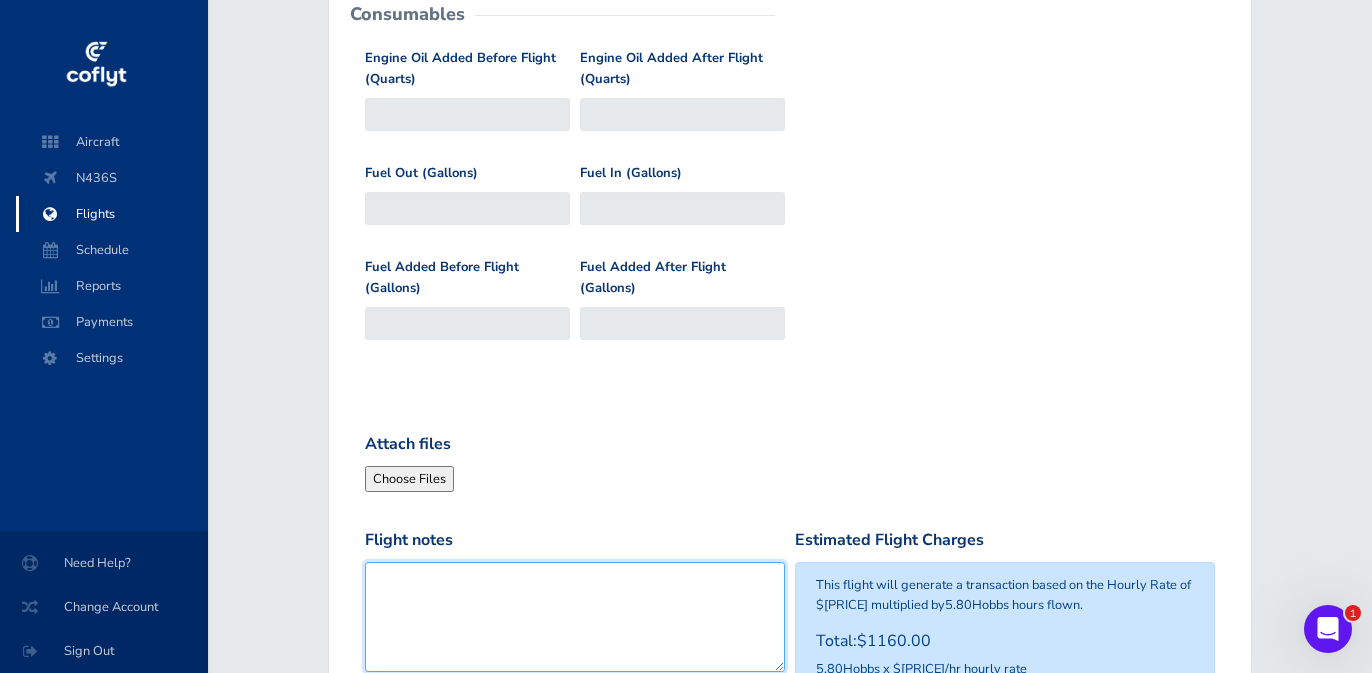 click on "Flight notes" at bounding box center (575, 617) 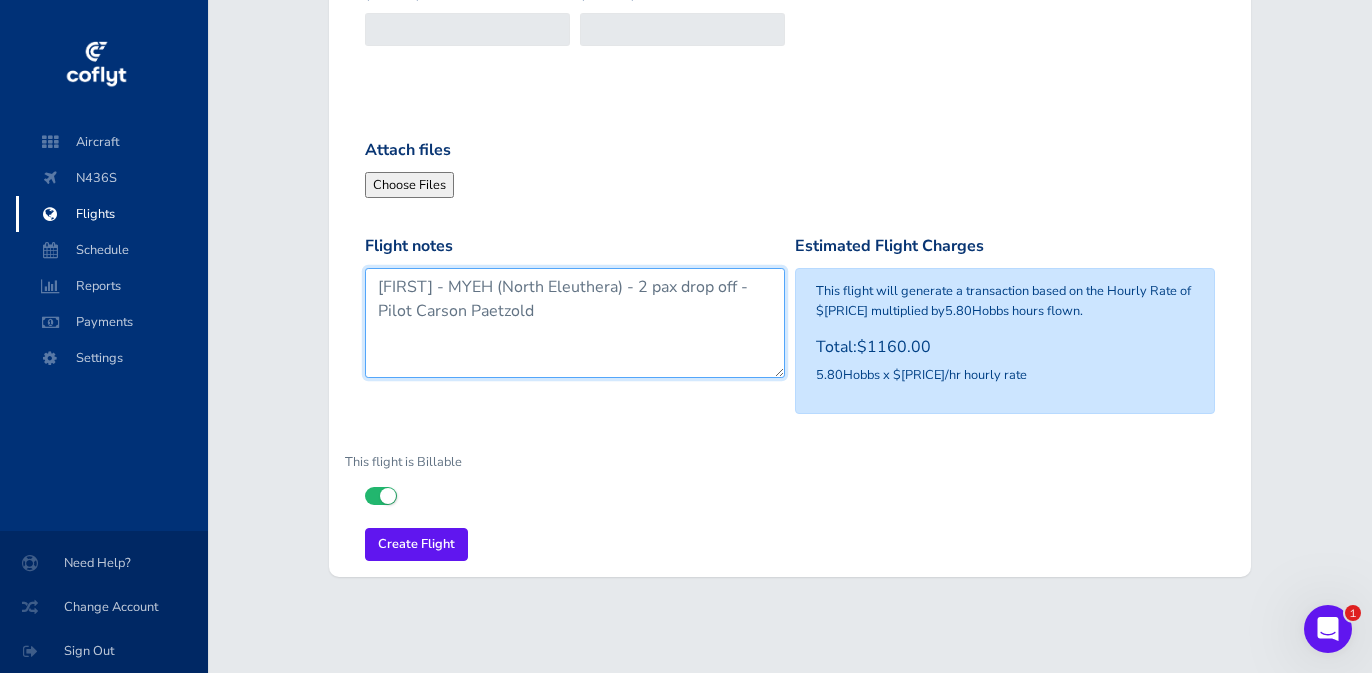 scroll, scrollTop: 1091, scrollLeft: 0, axis: vertical 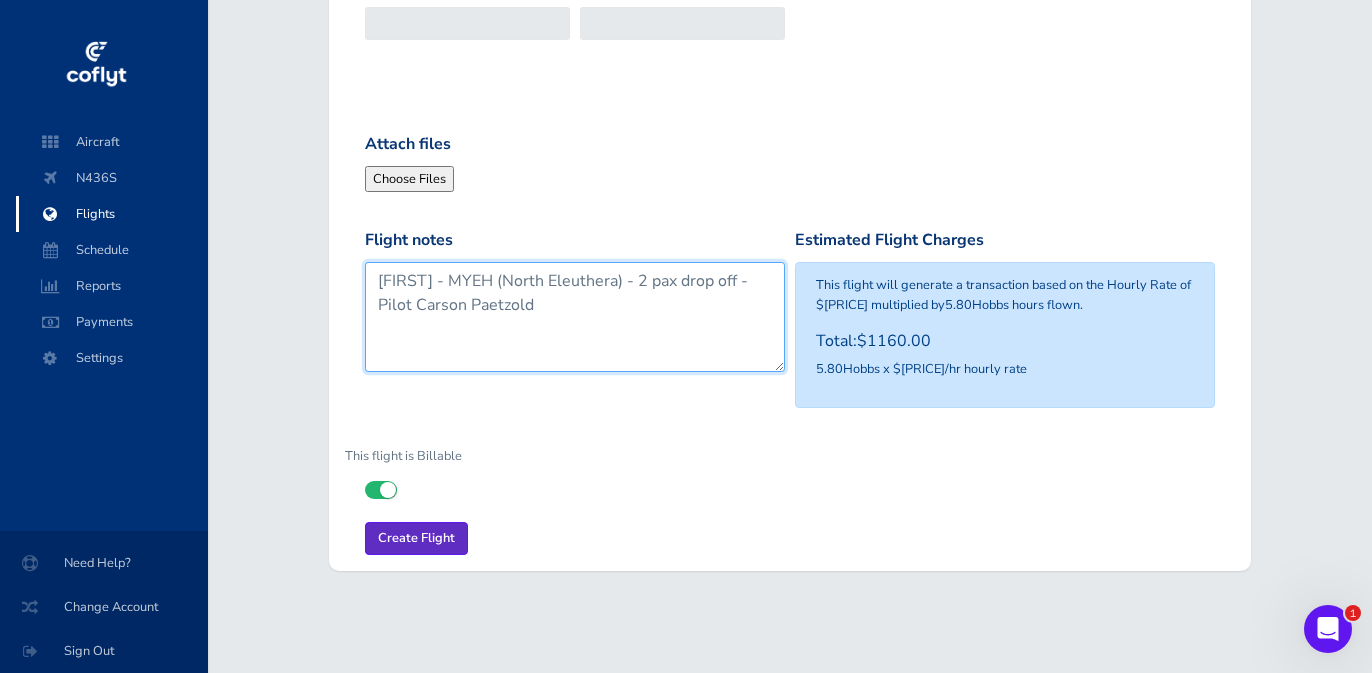 type on "Bill - MYEH (North Eleuthera) - 2 pax drop off - Pilot Carson Paetzold" 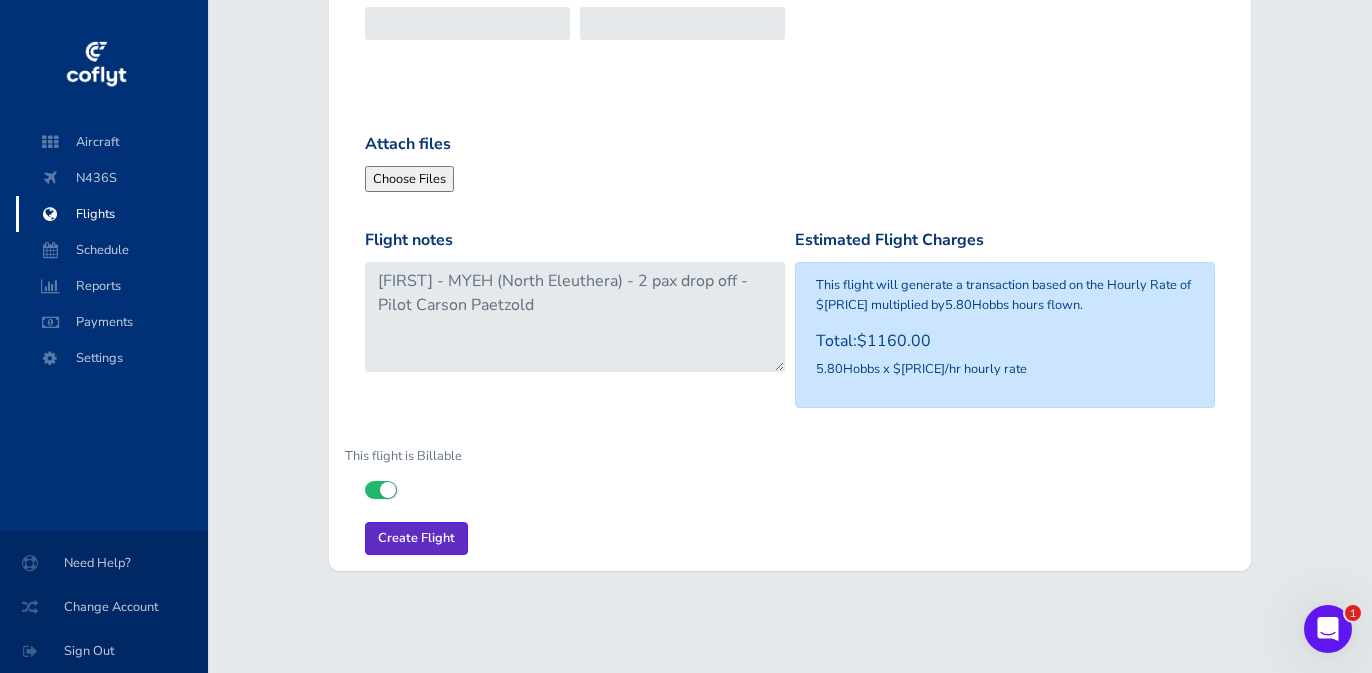 click on "Create Flight" at bounding box center [416, 538] 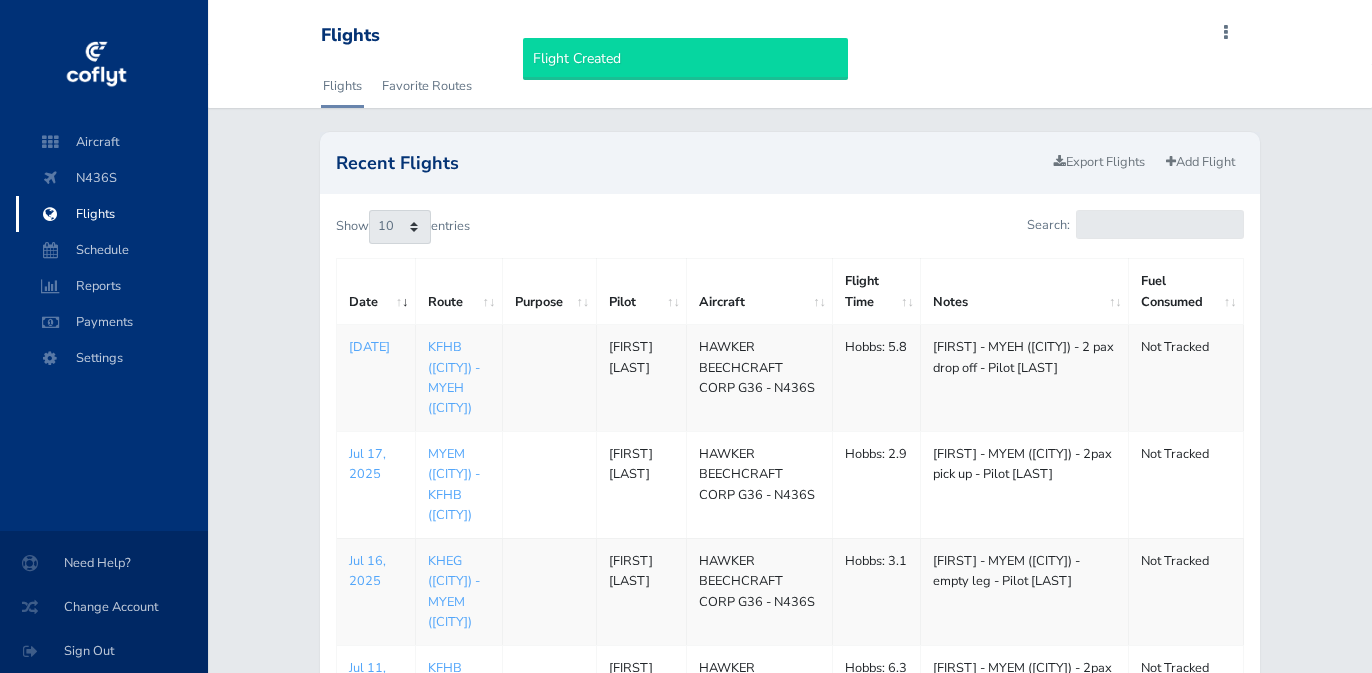 scroll, scrollTop: 0, scrollLeft: 0, axis: both 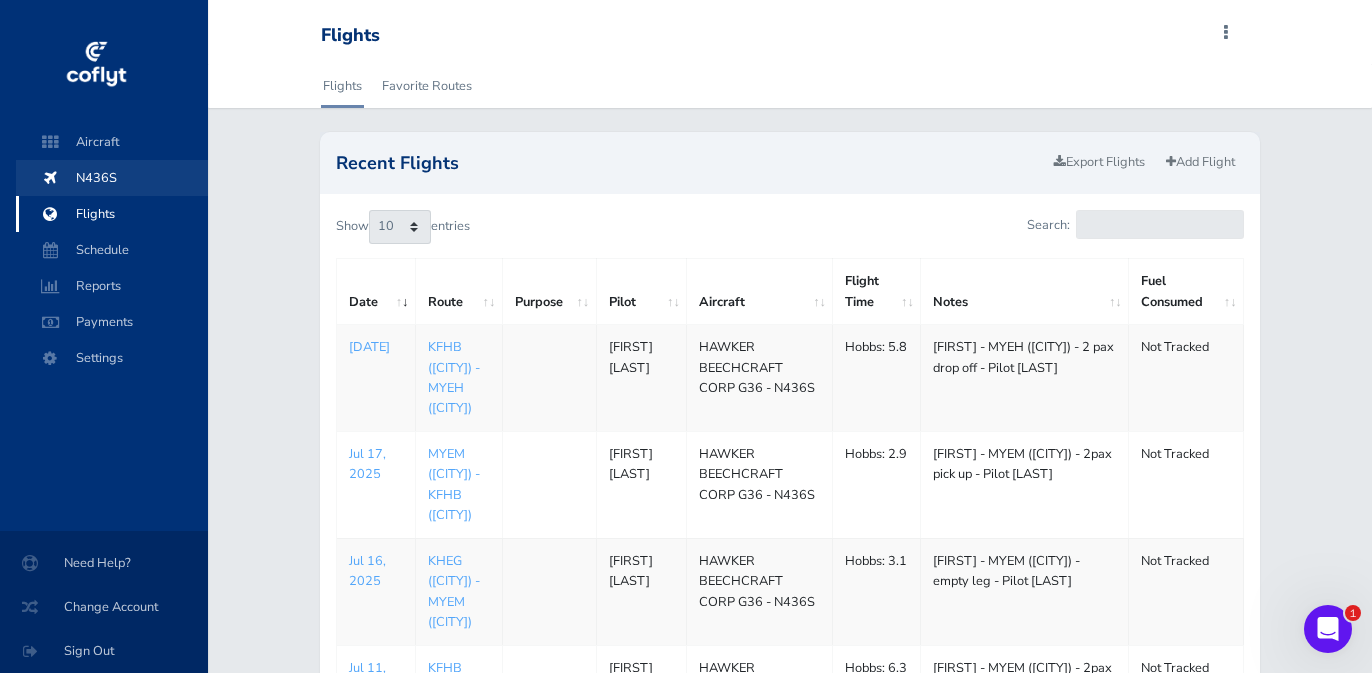 click on "N436S" at bounding box center (112, 178) 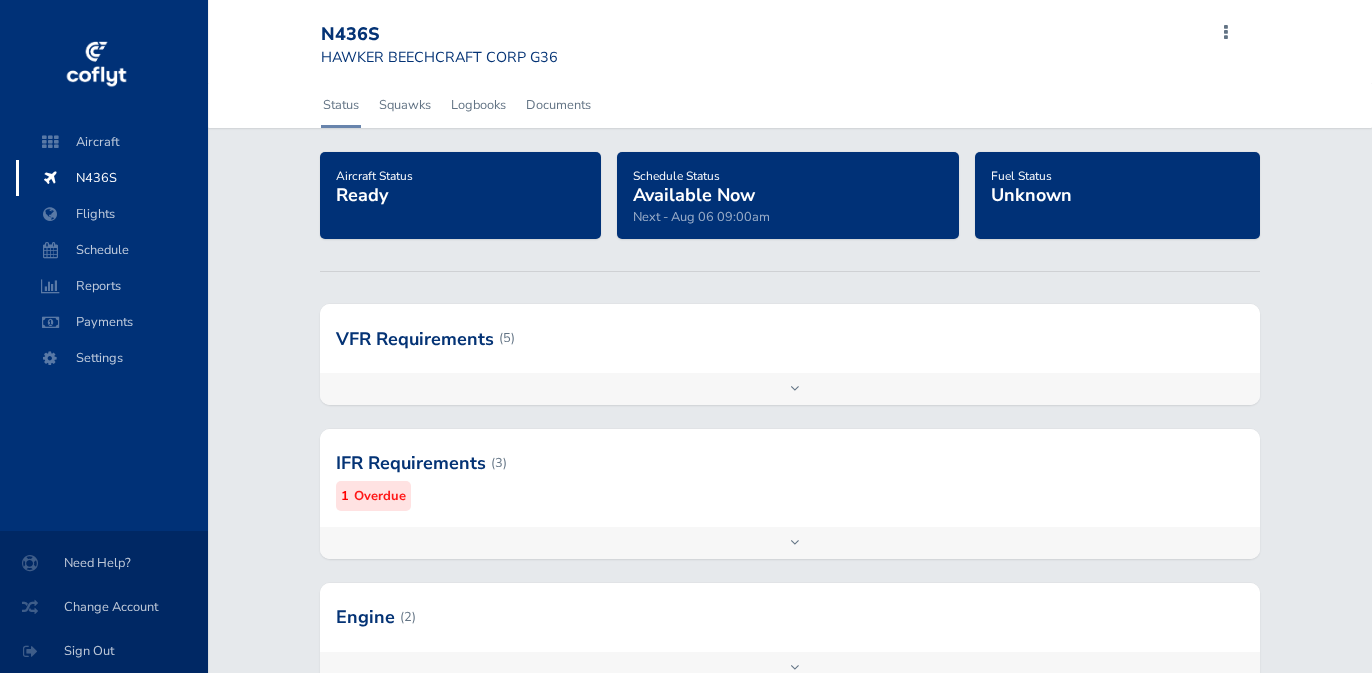 scroll, scrollTop: 0, scrollLeft: 0, axis: both 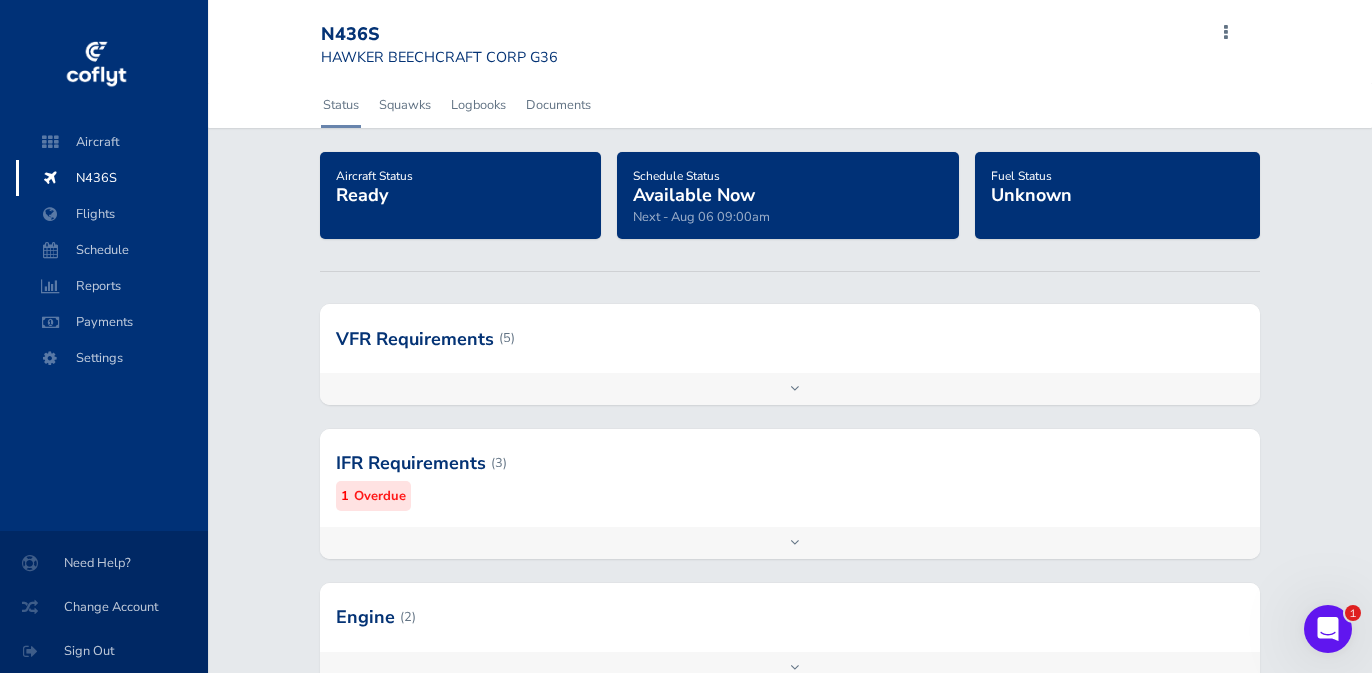 click at bounding box center [790, 463] 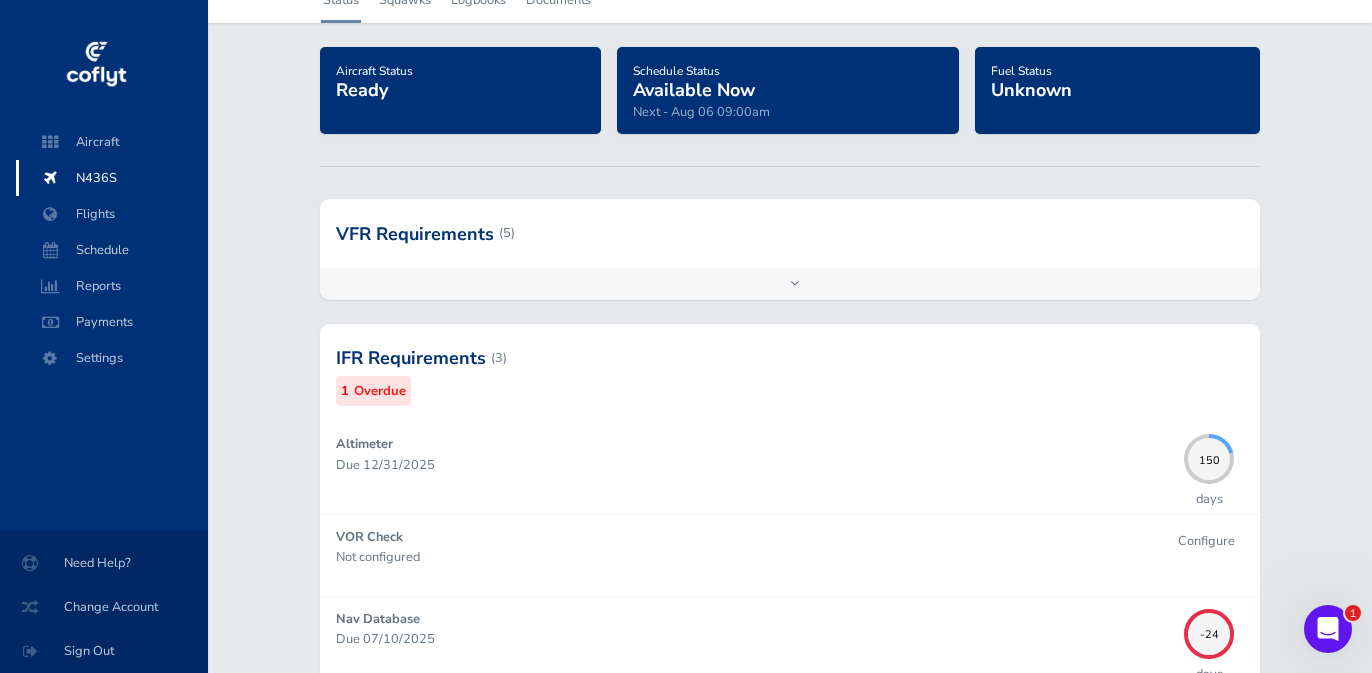 scroll, scrollTop: 394, scrollLeft: 0, axis: vertical 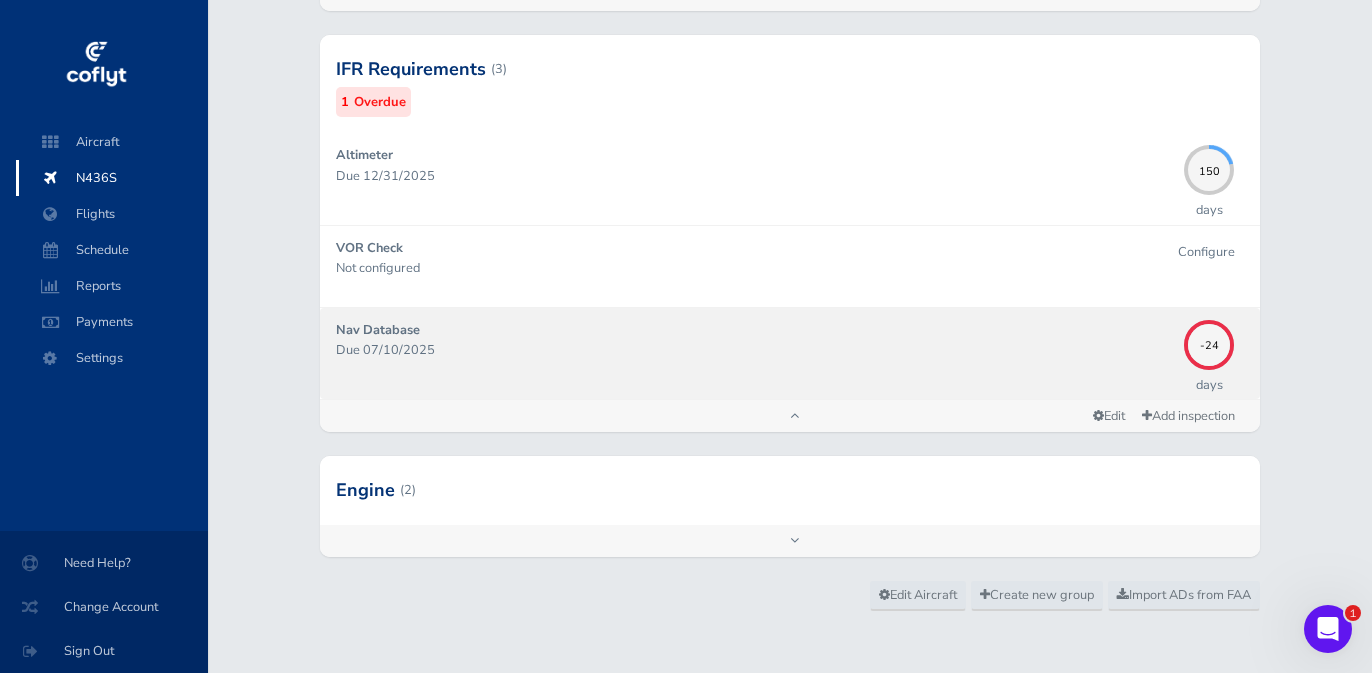 click on "Nav Database" at bounding box center [378, 330] 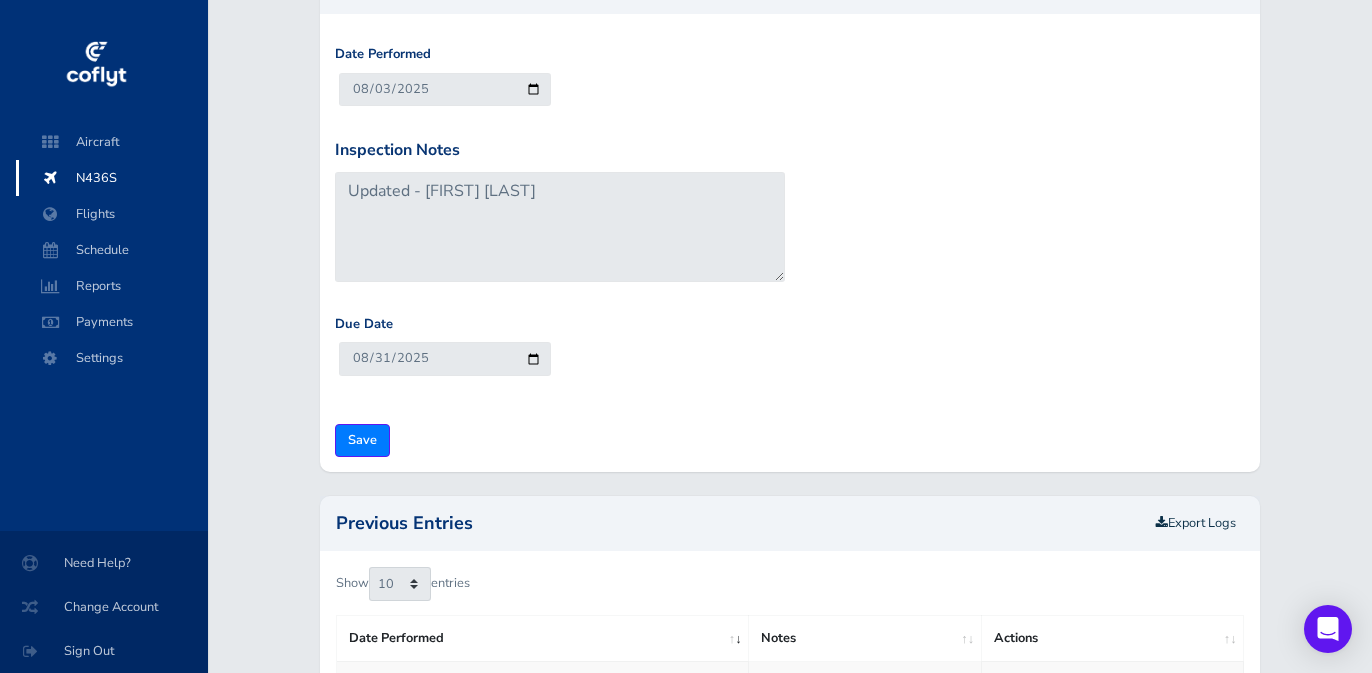 scroll, scrollTop: 275, scrollLeft: 0, axis: vertical 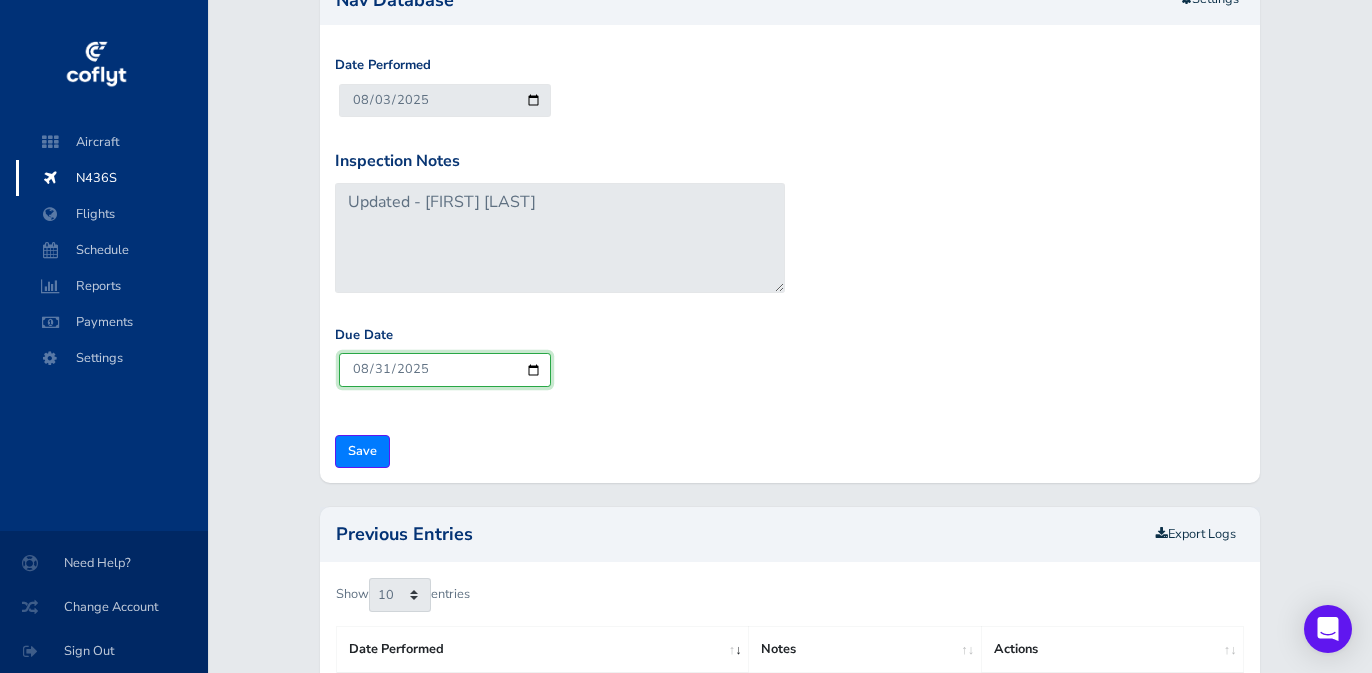 click on "2025-08-31" at bounding box center [445, 369] 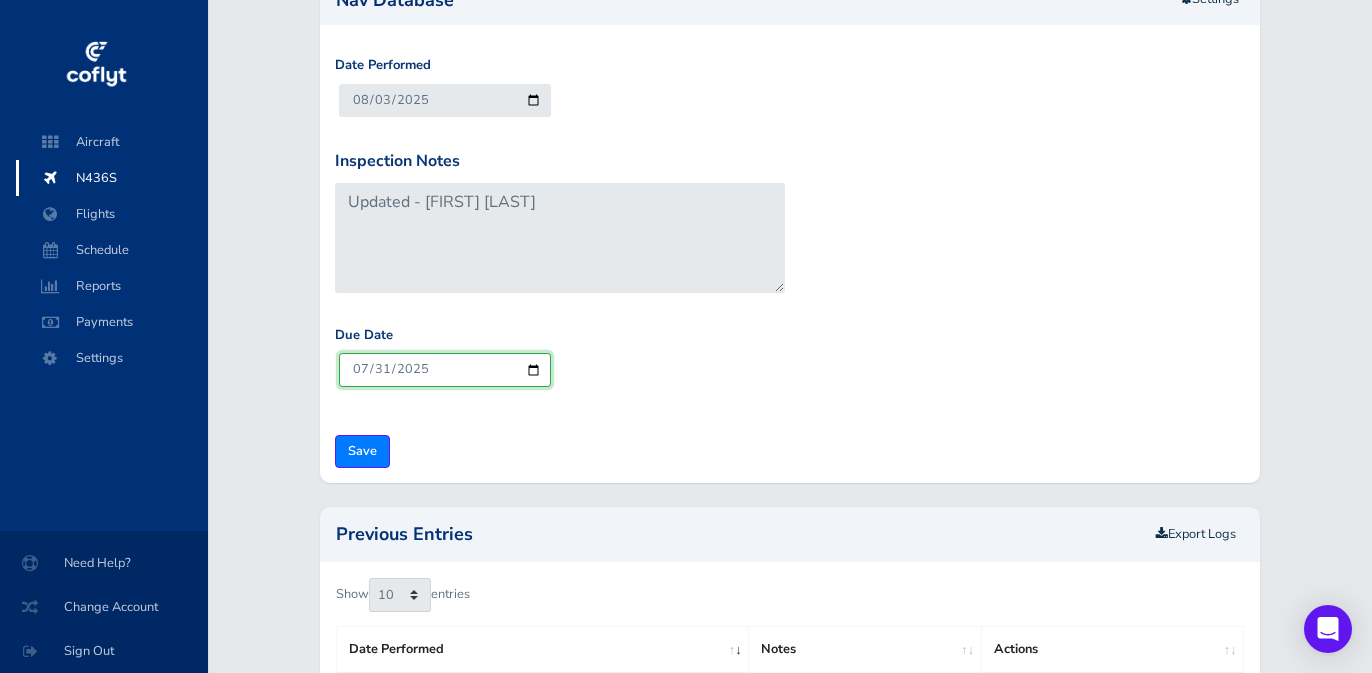 type on "2025-07-14" 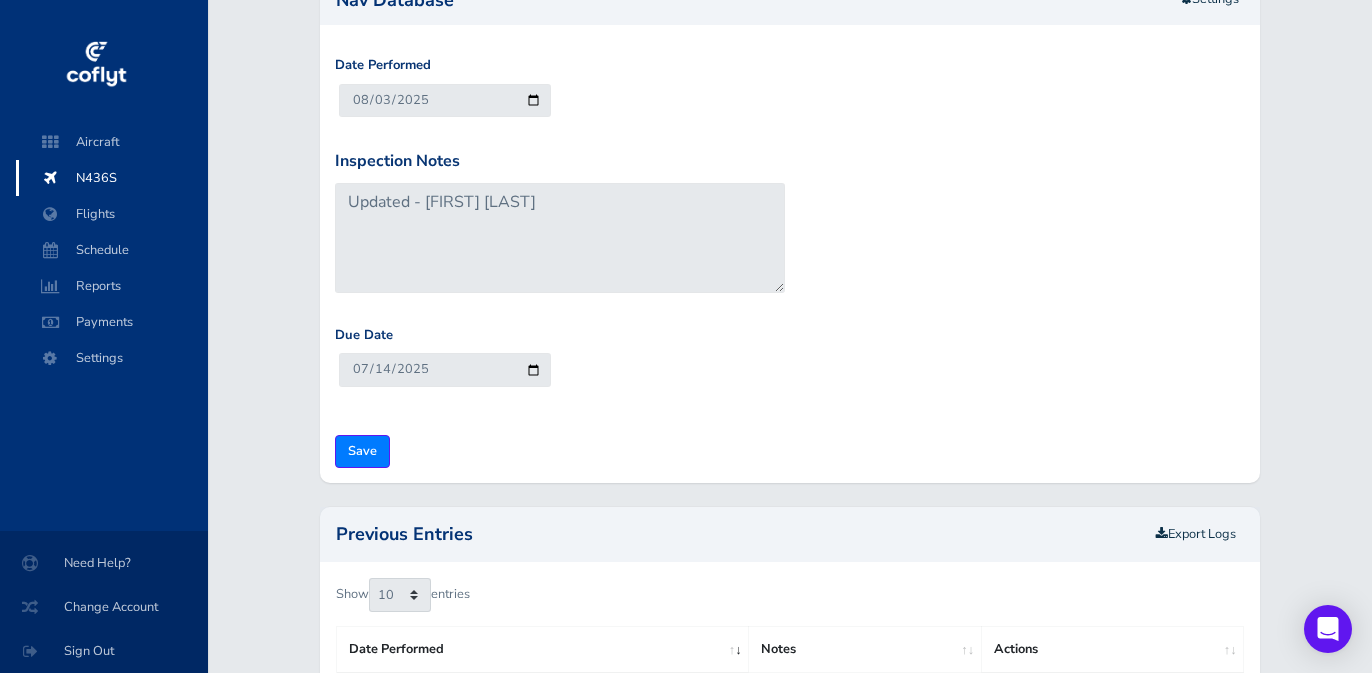 click on "Due Date 2025-07-14" at bounding box center [790, 372] 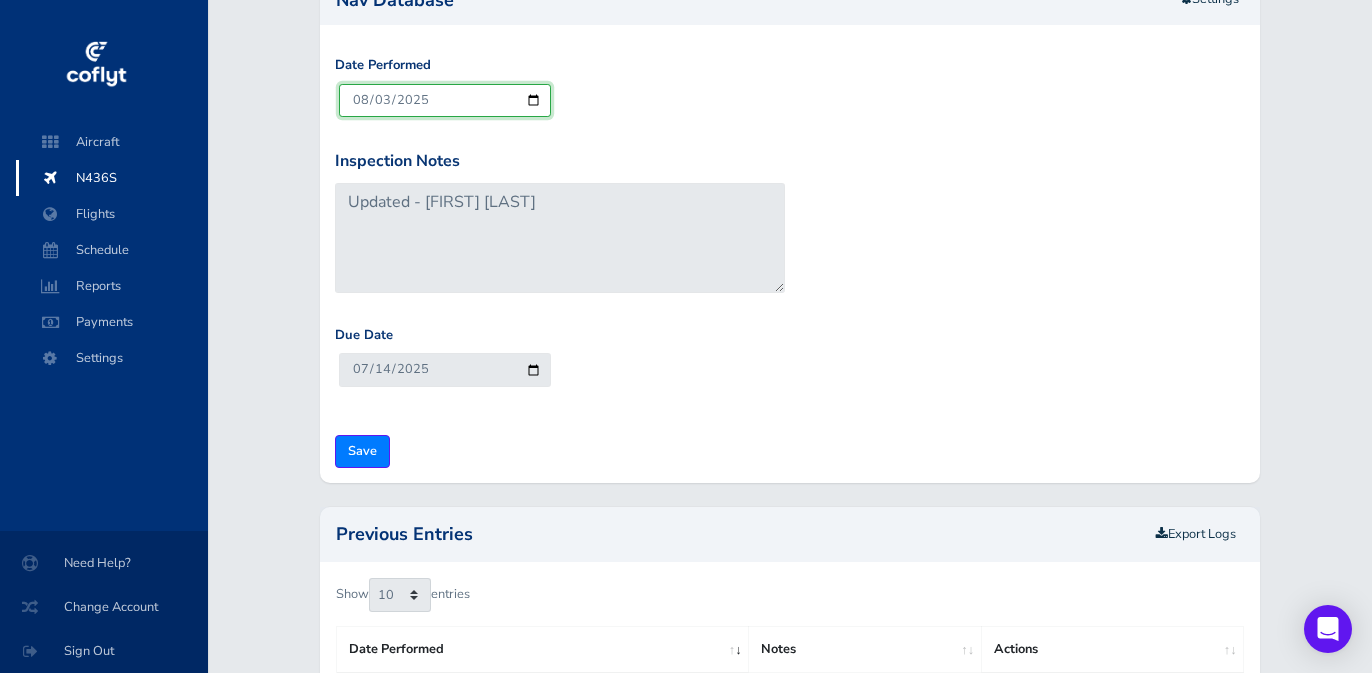 click on "2025-08-03" at bounding box center (445, 100) 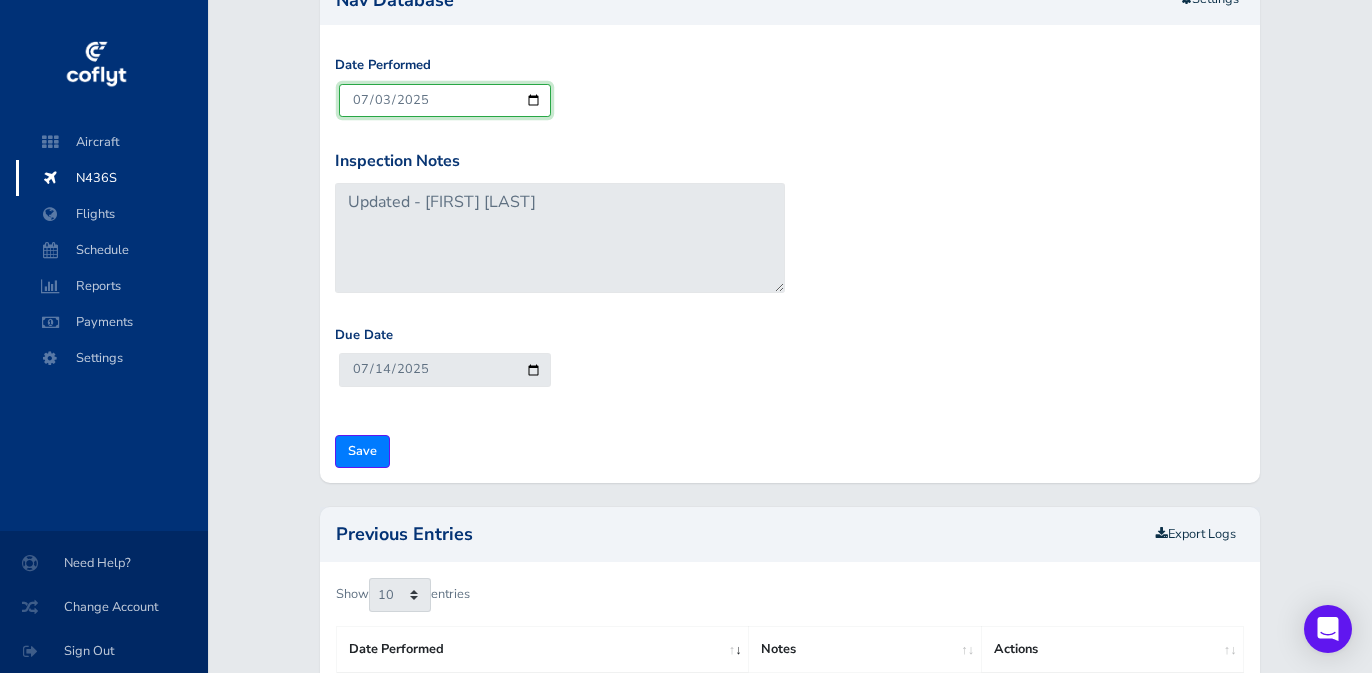 type on "2025-07-10" 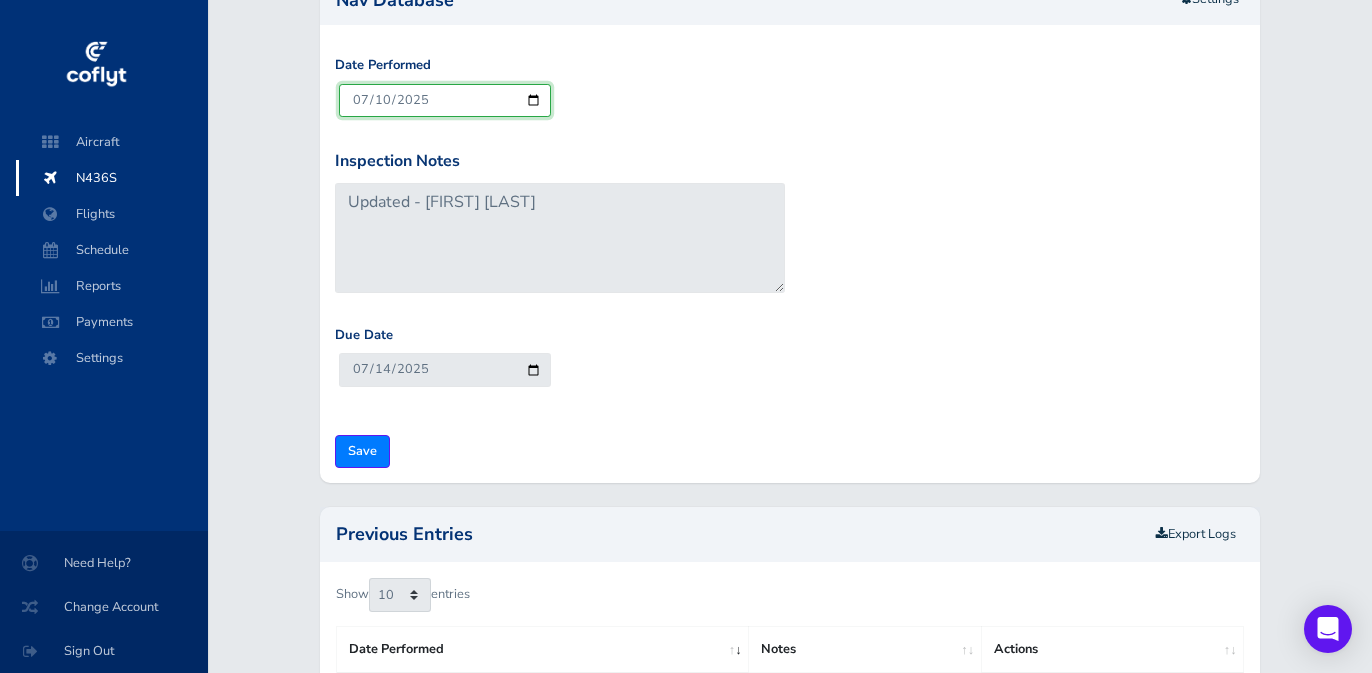 type on "2025-08-07" 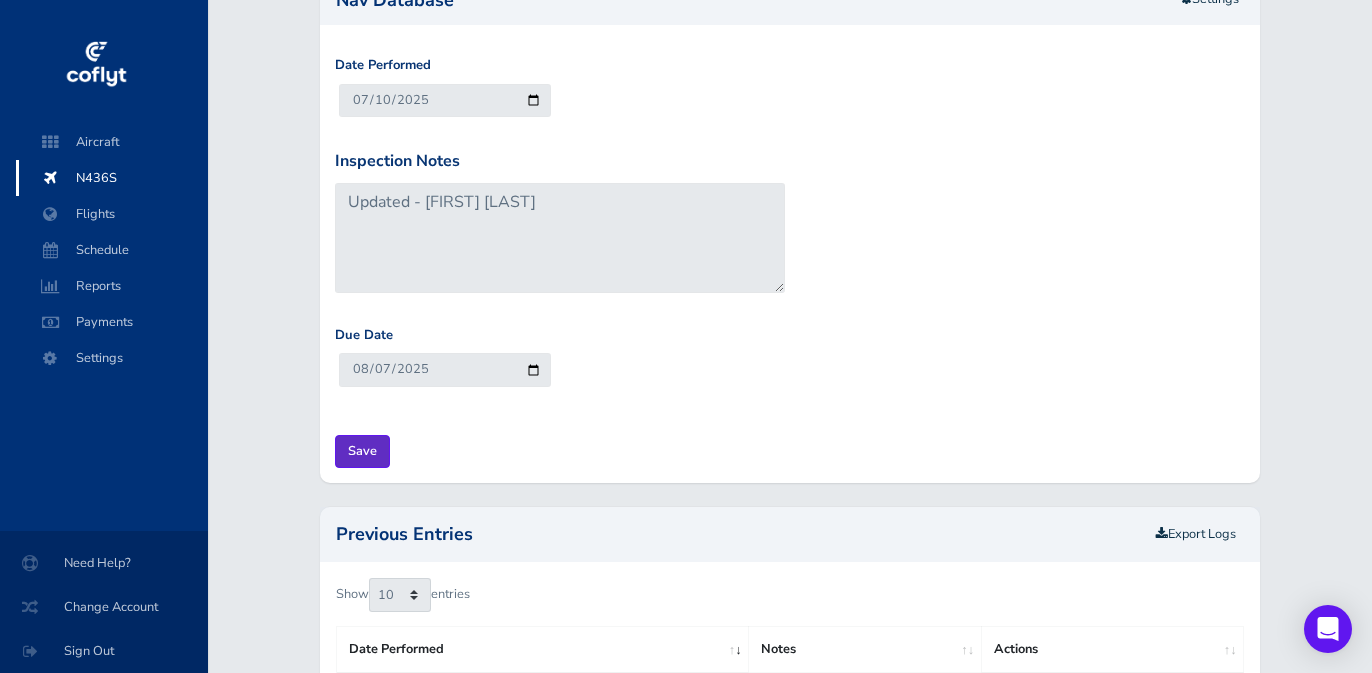 click on "Save" at bounding box center (362, 451) 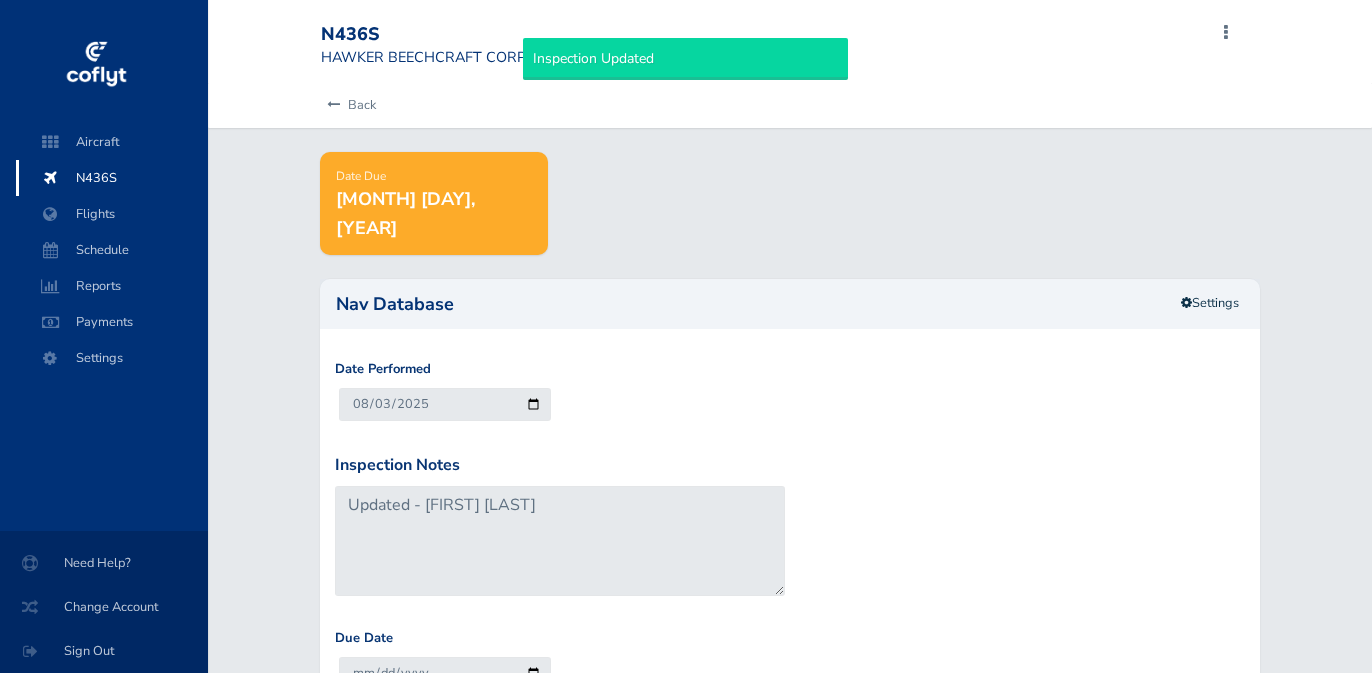 scroll, scrollTop: 0, scrollLeft: 0, axis: both 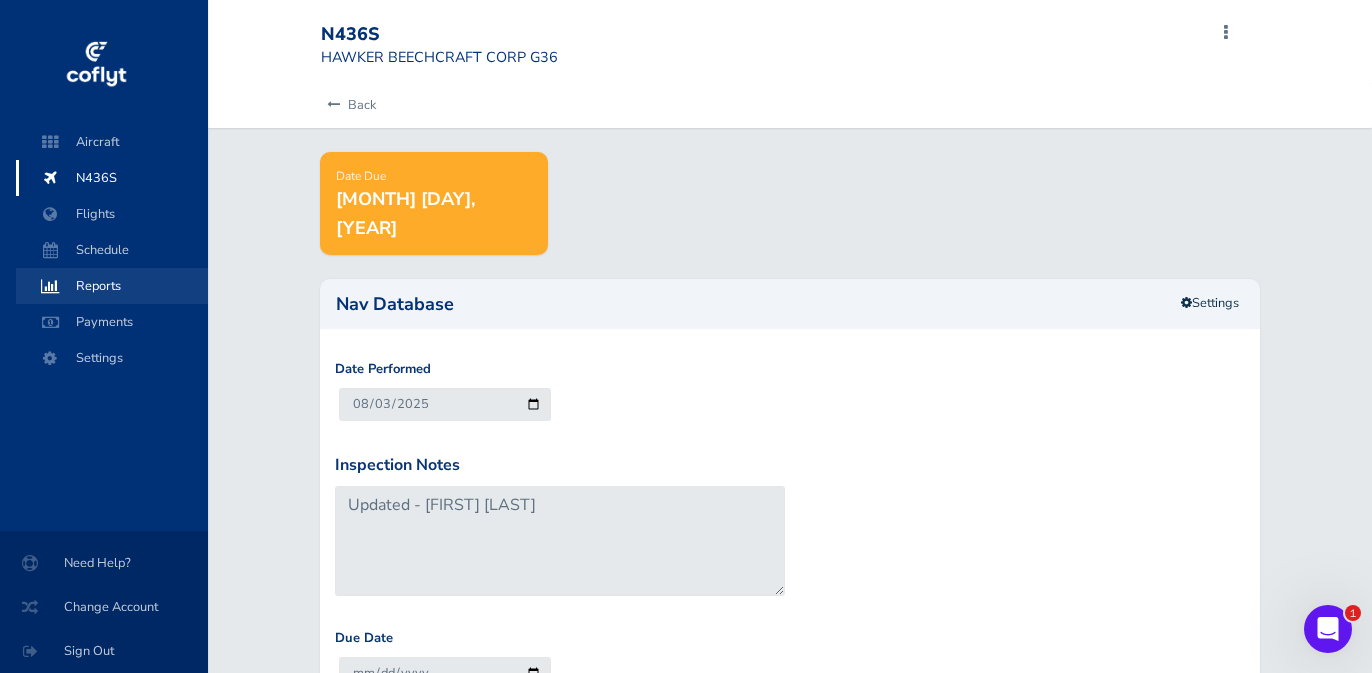 click on "Reports" at bounding box center [112, 286] 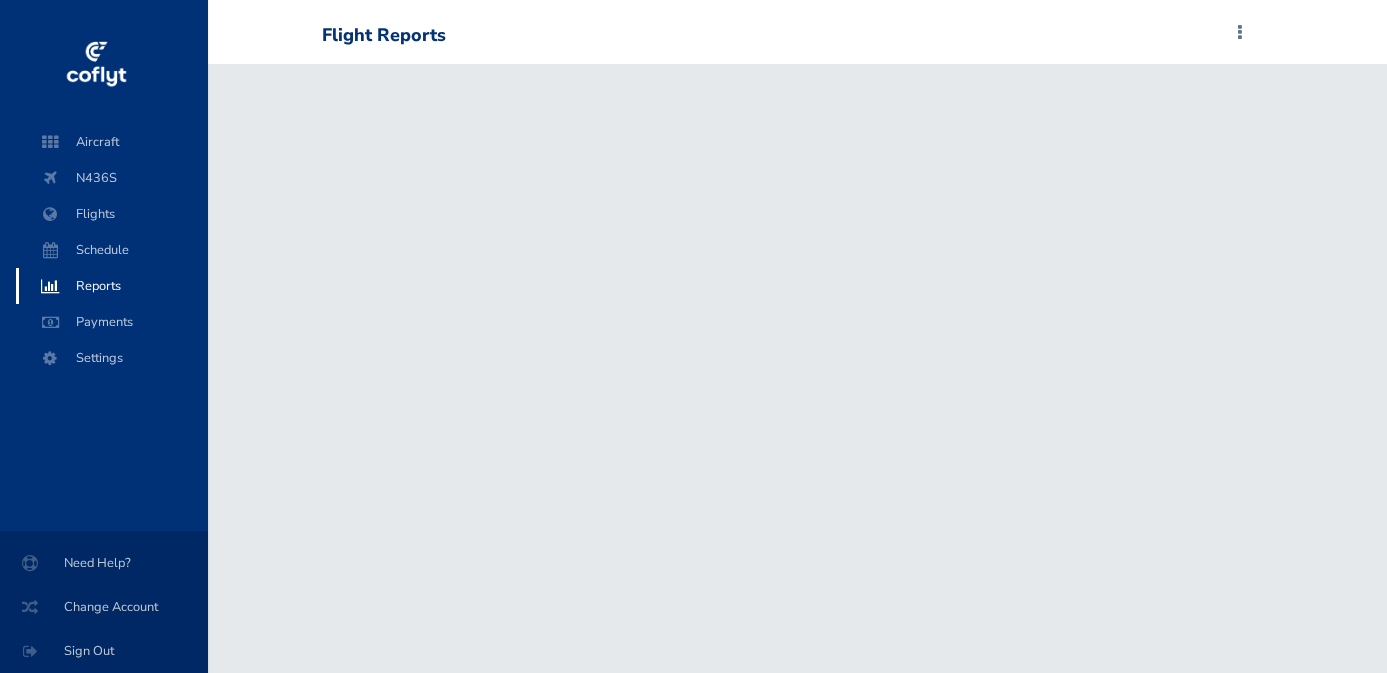 scroll, scrollTop: 0, scrollLeft: 0, axis: both 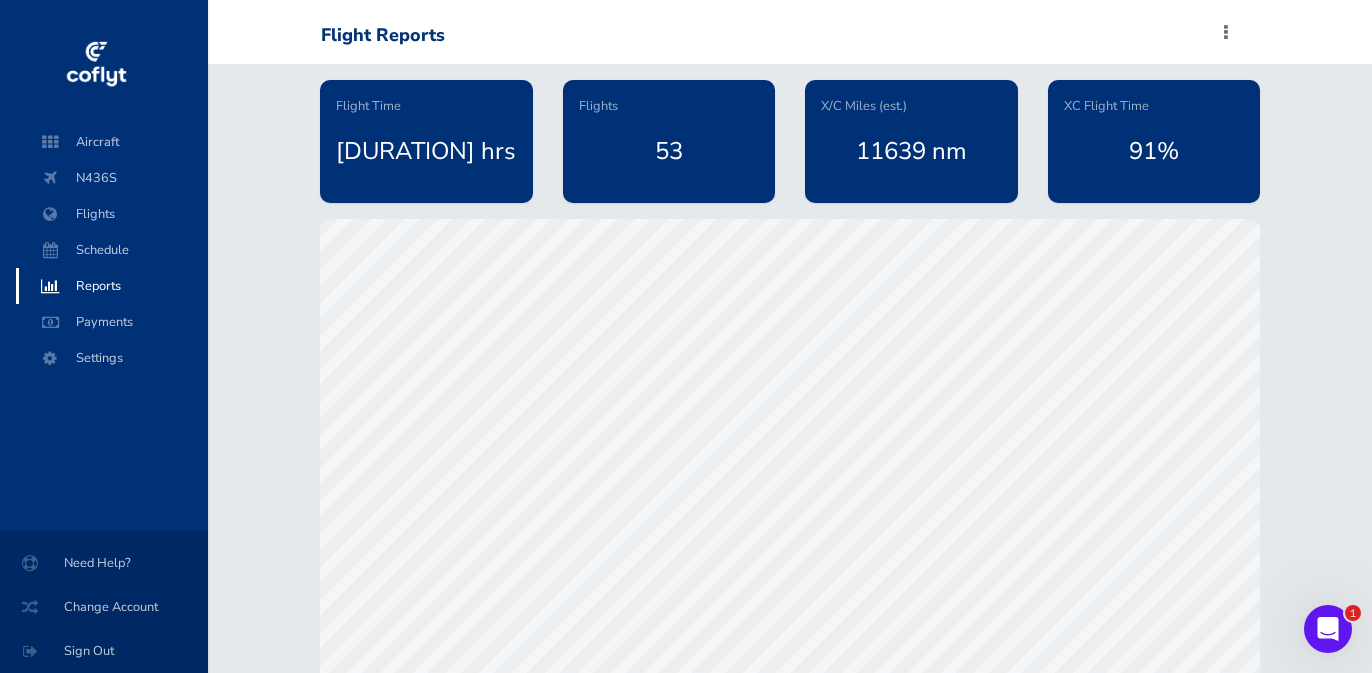 click at bounding box center [1226, 33] 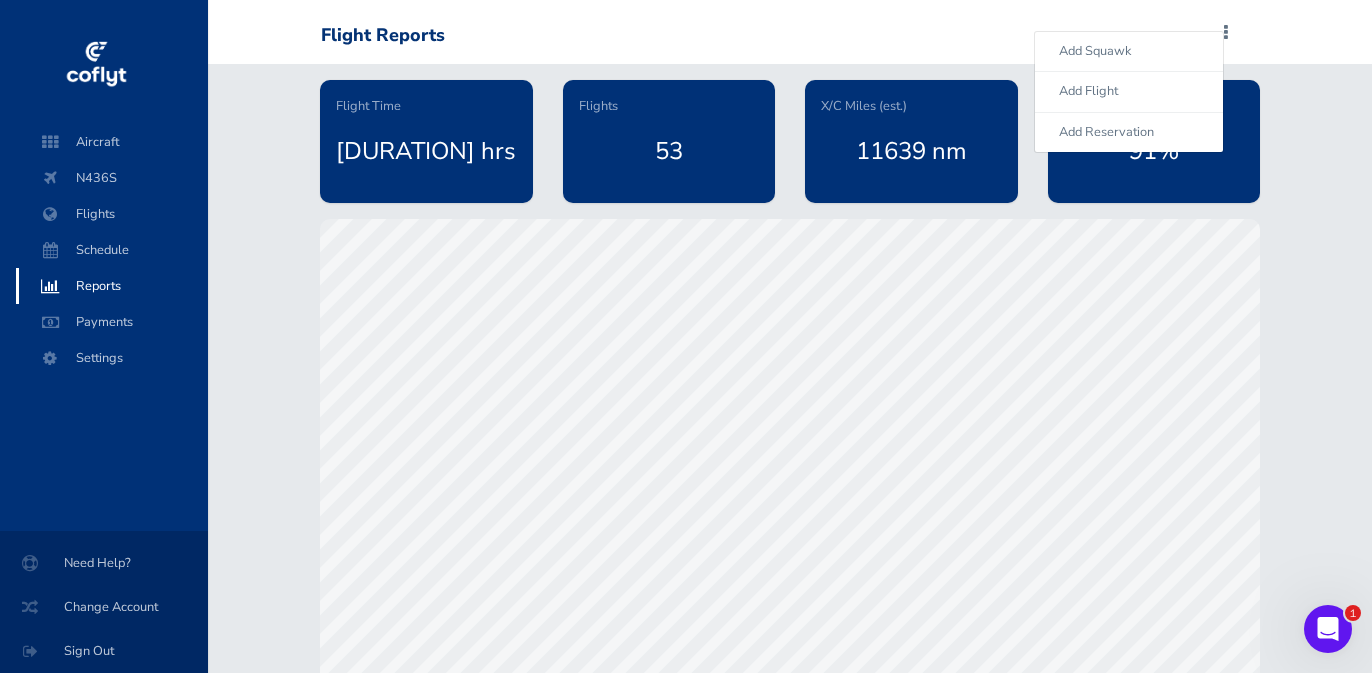 click on "Flight Time
[DURATION] hrs
Flights
[NUMBER]
X/C Miles (est.)
[DISTANCE] nm
XC Flight Time
[PERCENTAGE]%
© Mapbox   © OpenStreetMap   Improve this map" at bounding box center [790, 391] 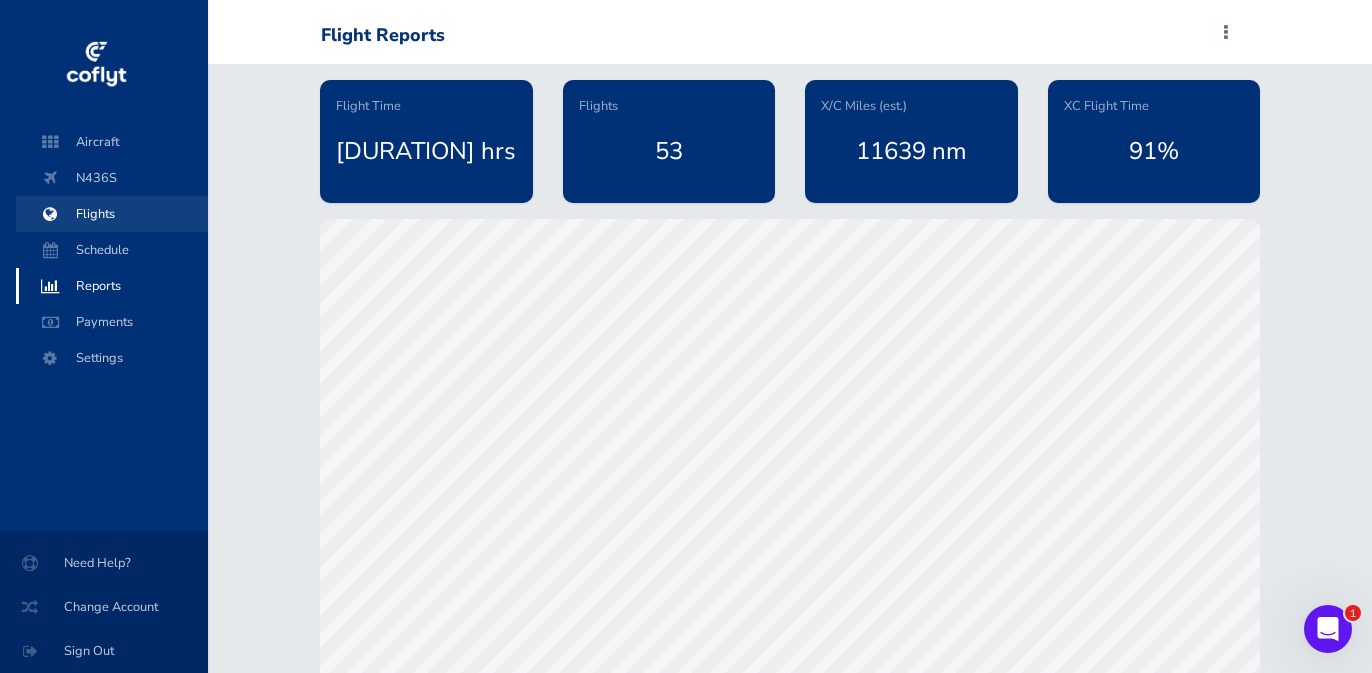 click on "Flights" at bounding box center (112, 214) 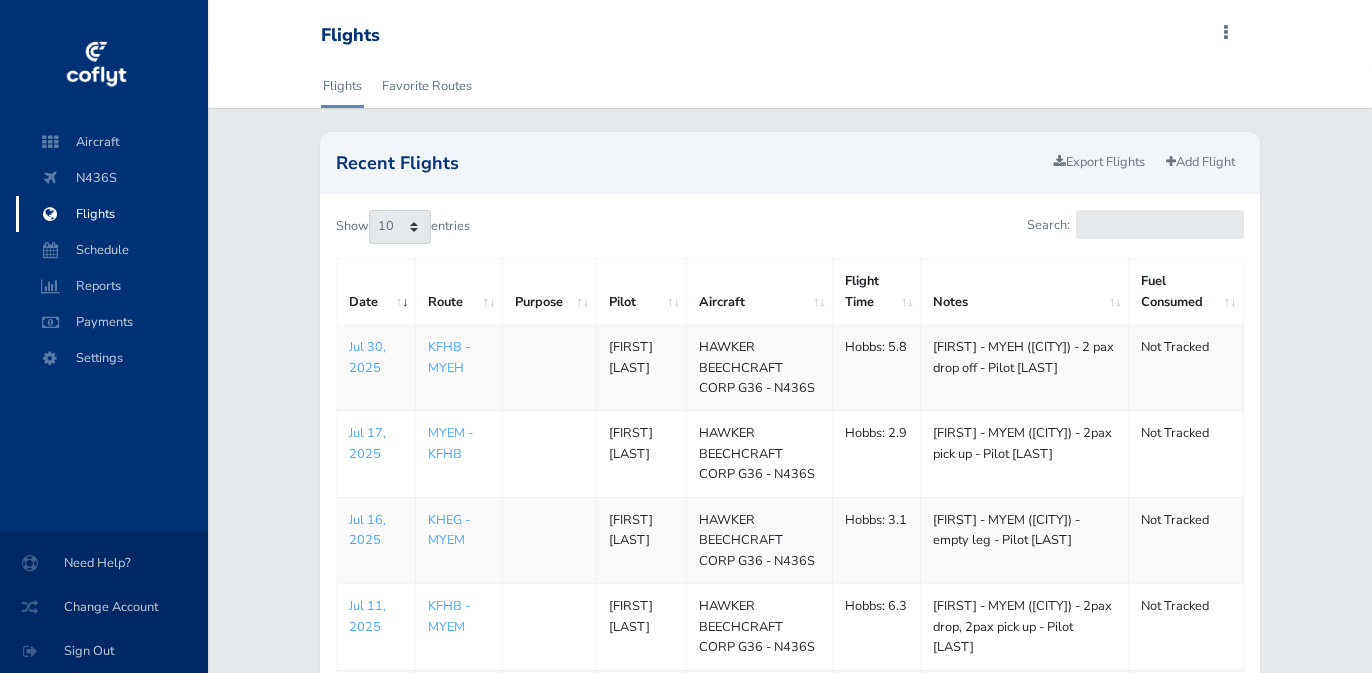 scroll, scrollTop: 0, scrollLeft: 0, axis: both 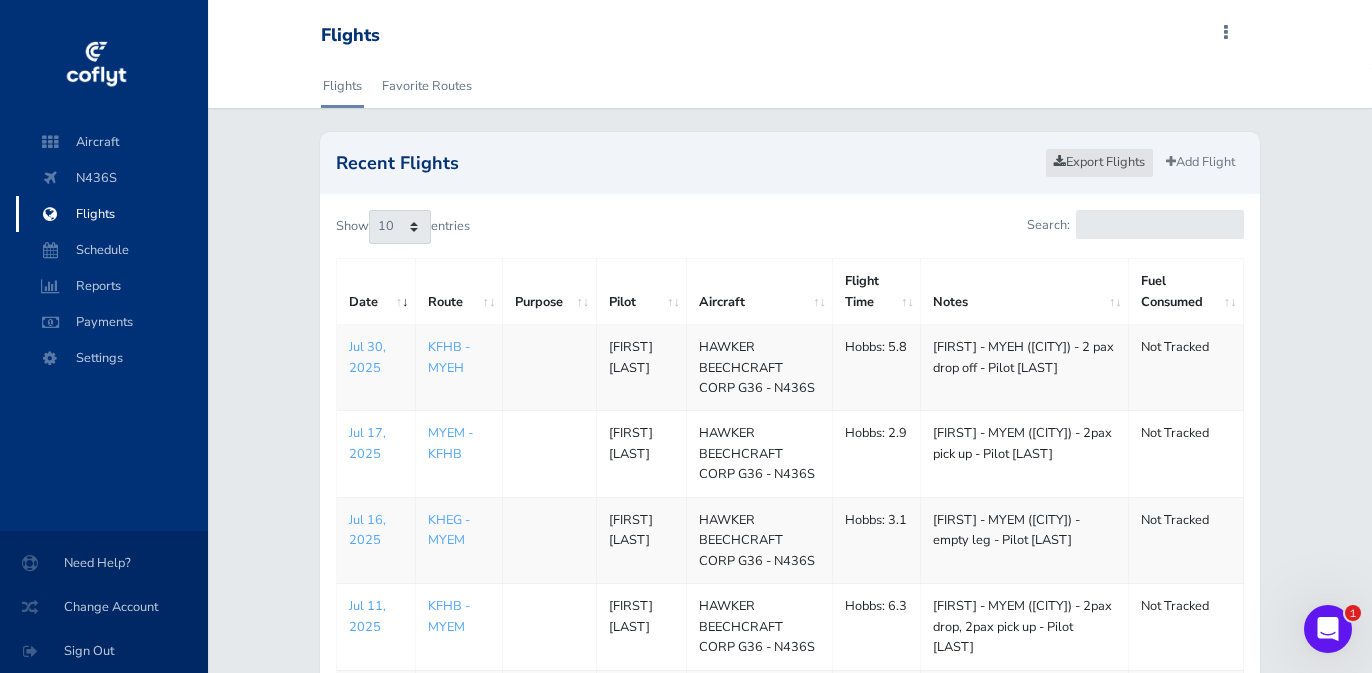 click on "Export Flights" at bounding box center [1099, 162] 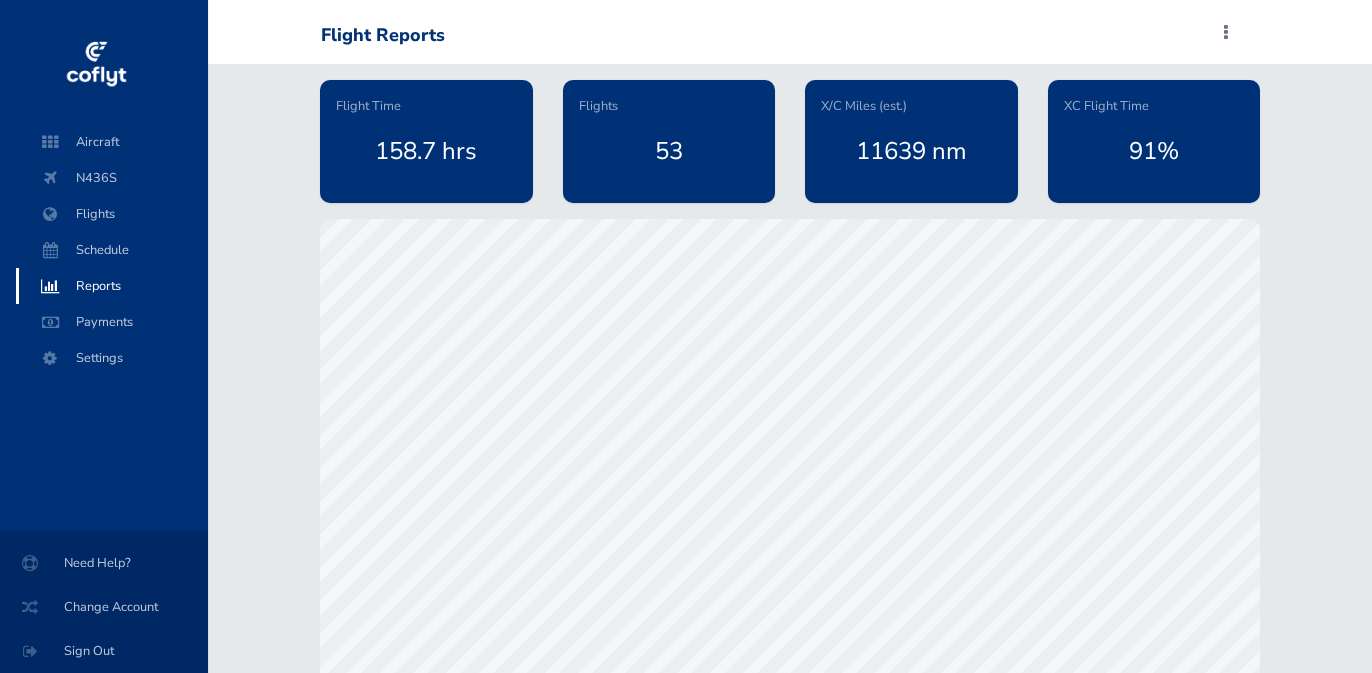 scroll, scrollTop: 0, scrollLeft: 0, axis: both 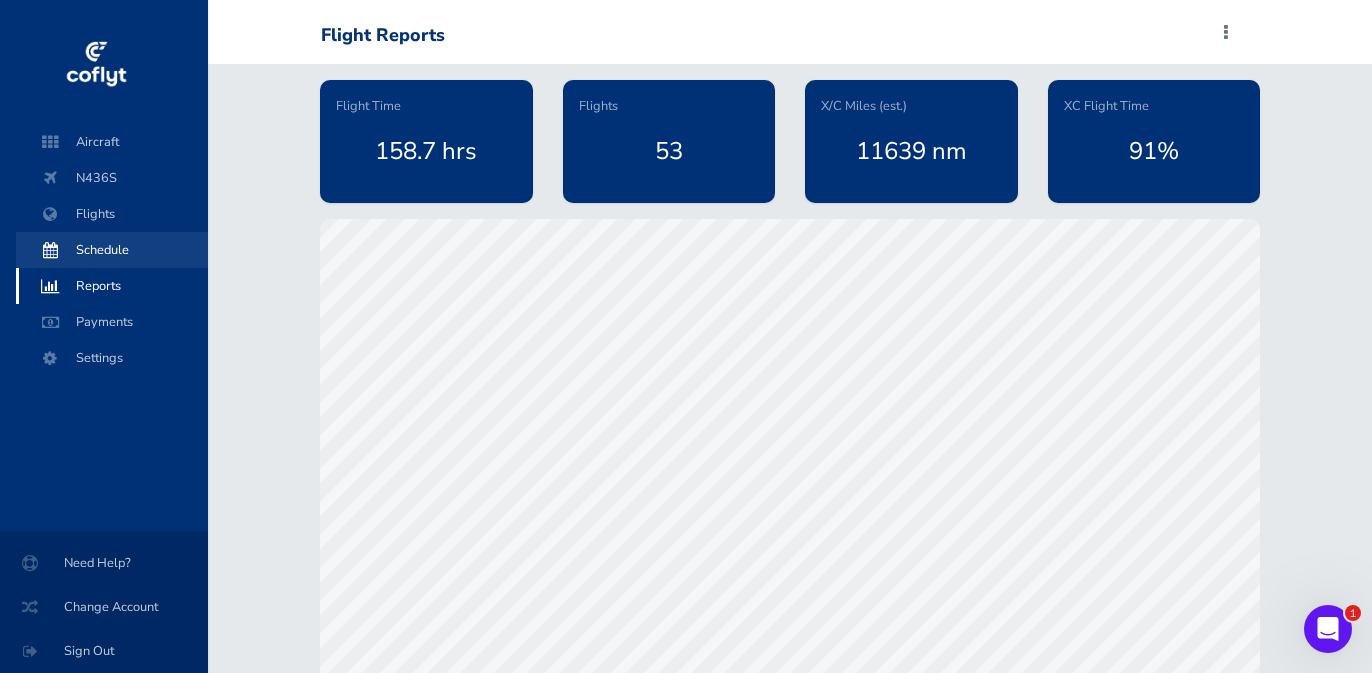click on "Schedule" at bounding box center [112, 250] 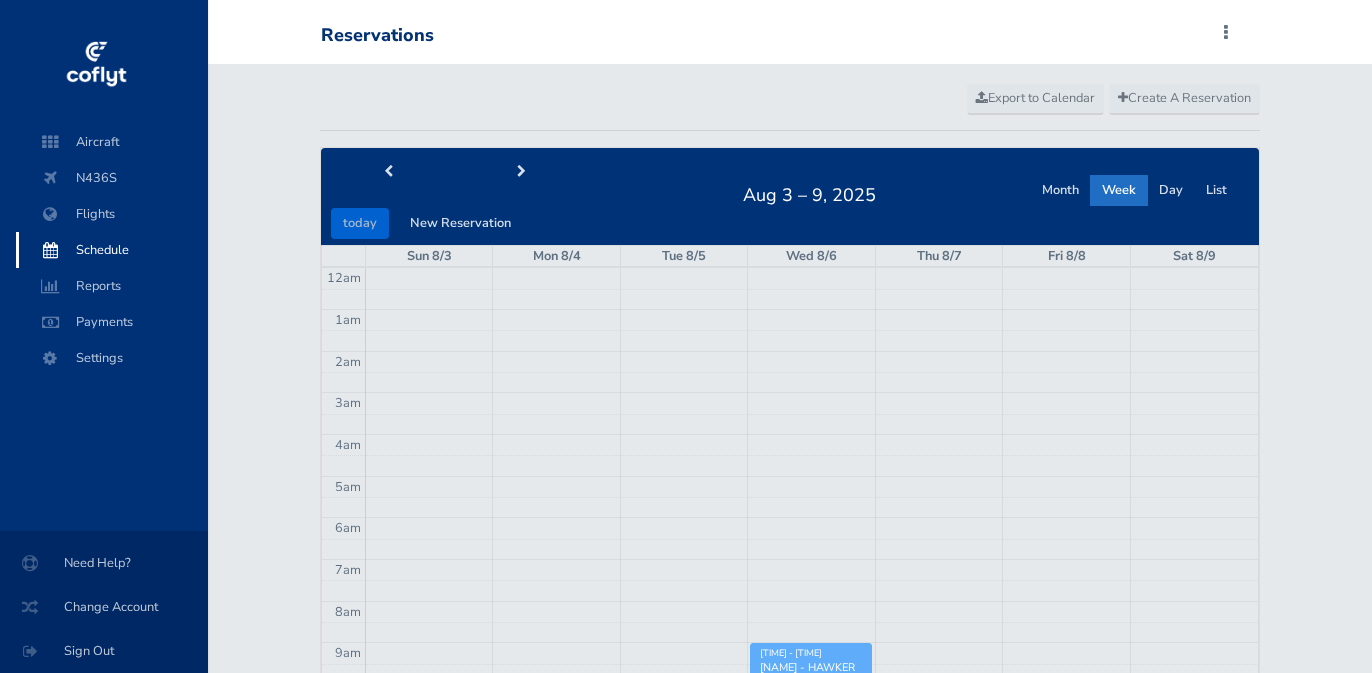 scroll, scrollTop: 0, scrollLeft: 0, axis: both 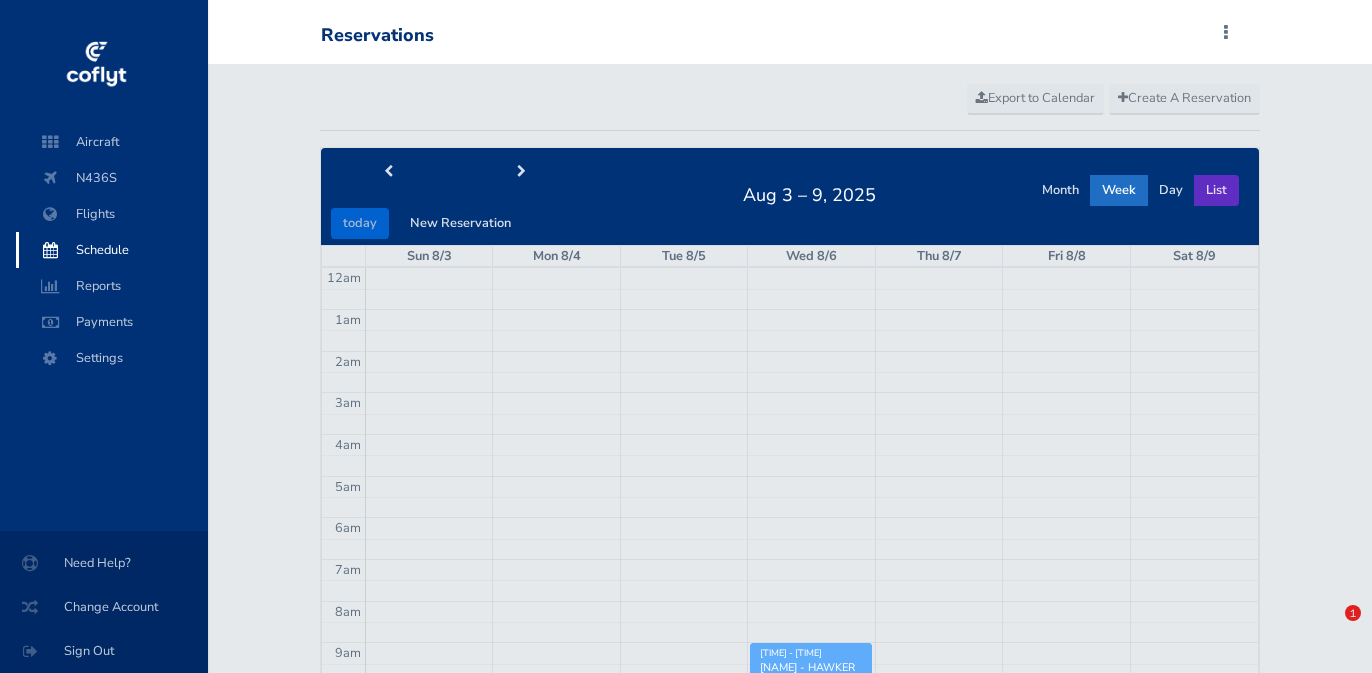 click on "List" at bounding box center (1216, 190) 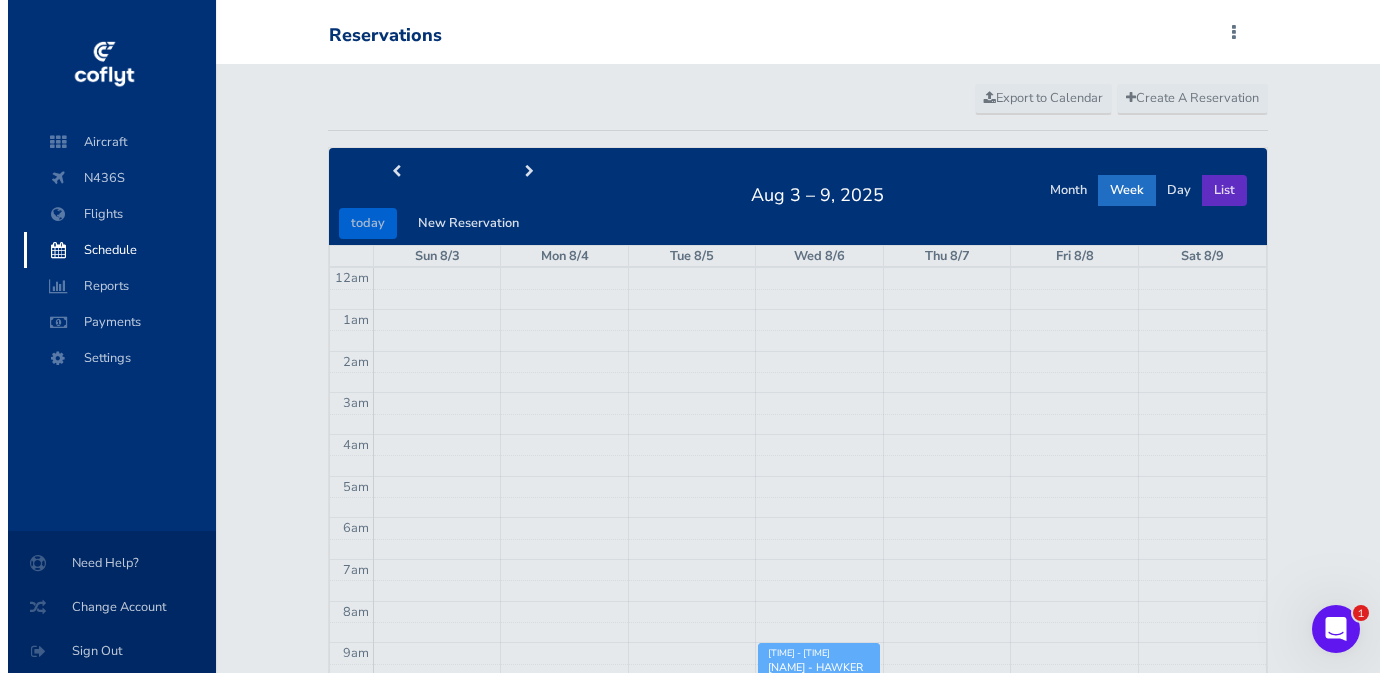 scroll, scrollTop: 0, scrollLeft: 0, axis: both 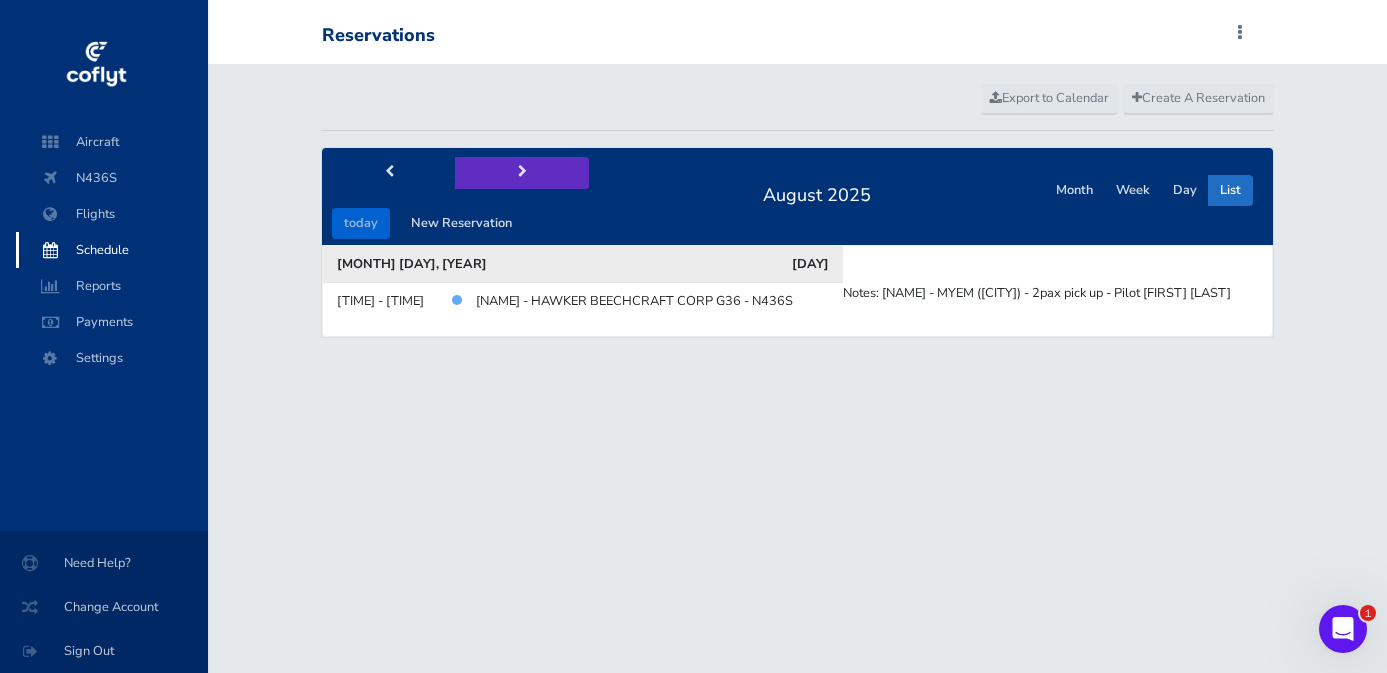 click at bounding box center [522, 172] 